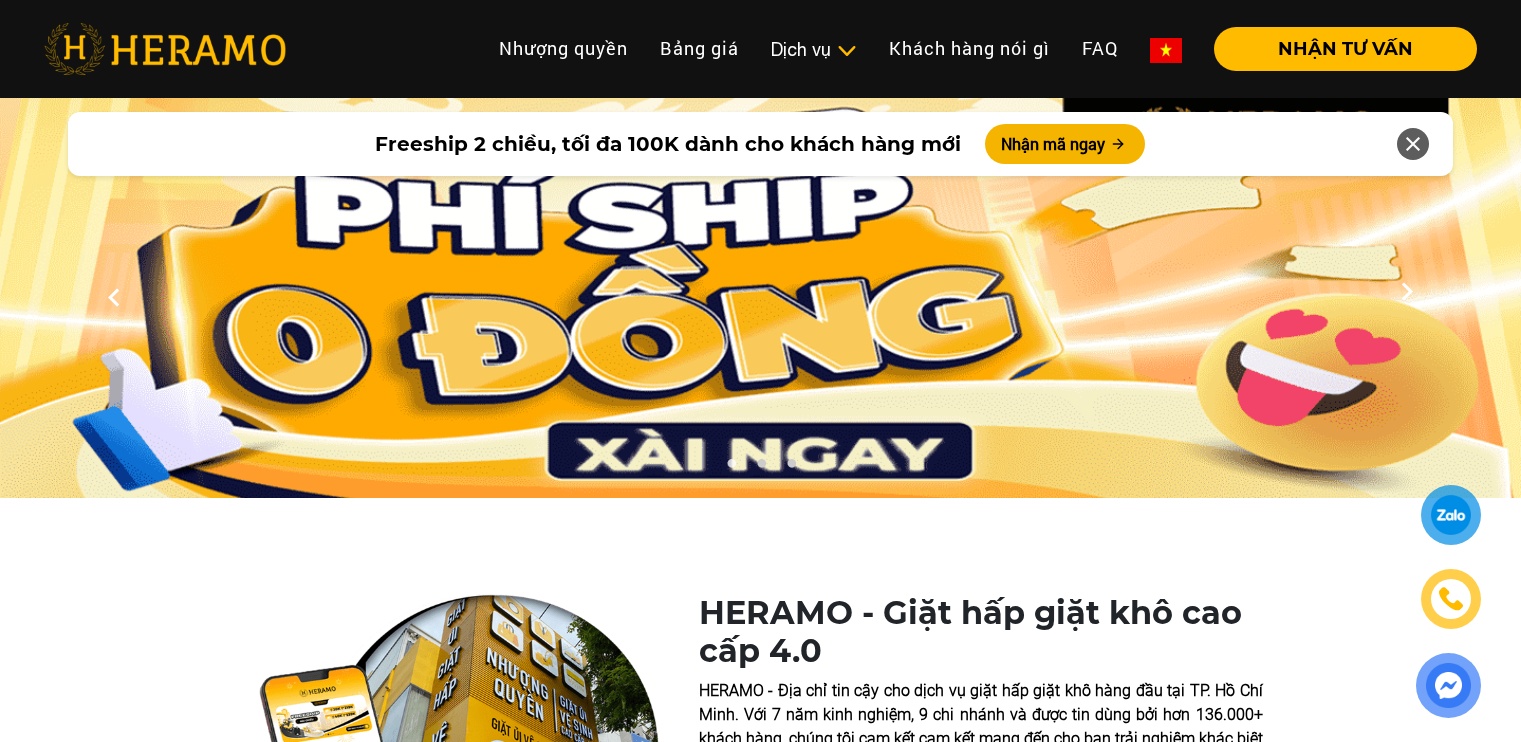 scroll, scrollTop: 5787, scrollLeft: 0, axis: vertical 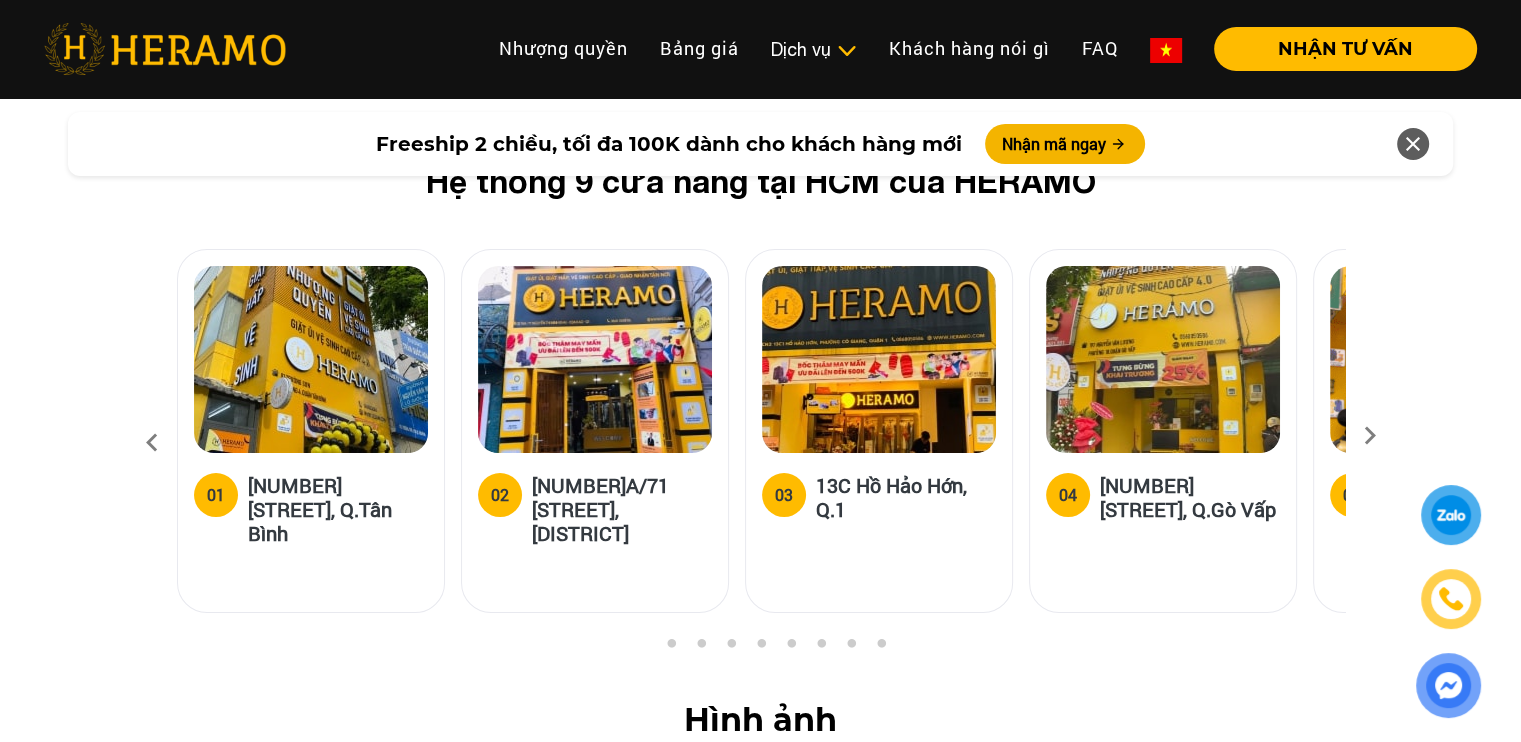 click at bounding box center [1370, 442] 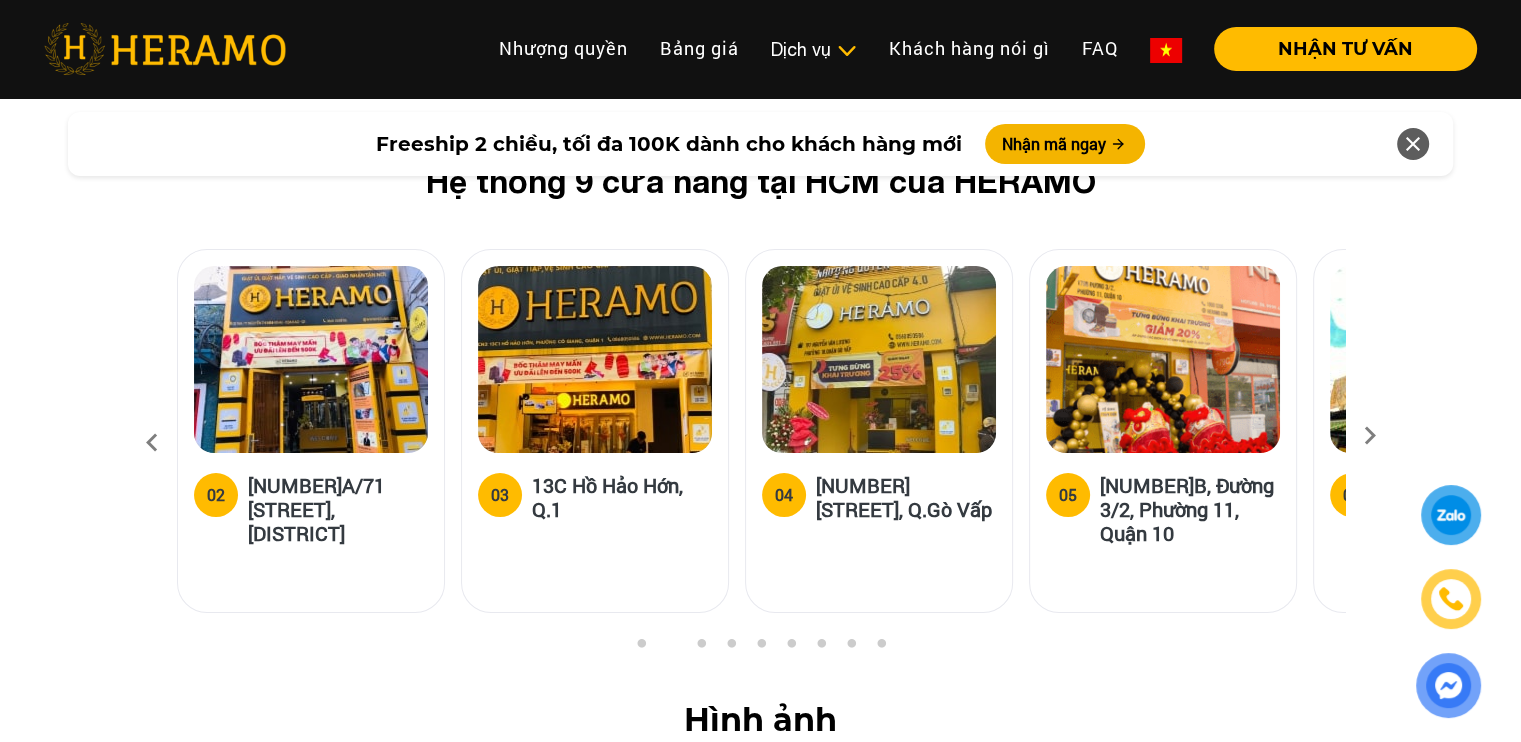 click at bounding box center (879, 359) 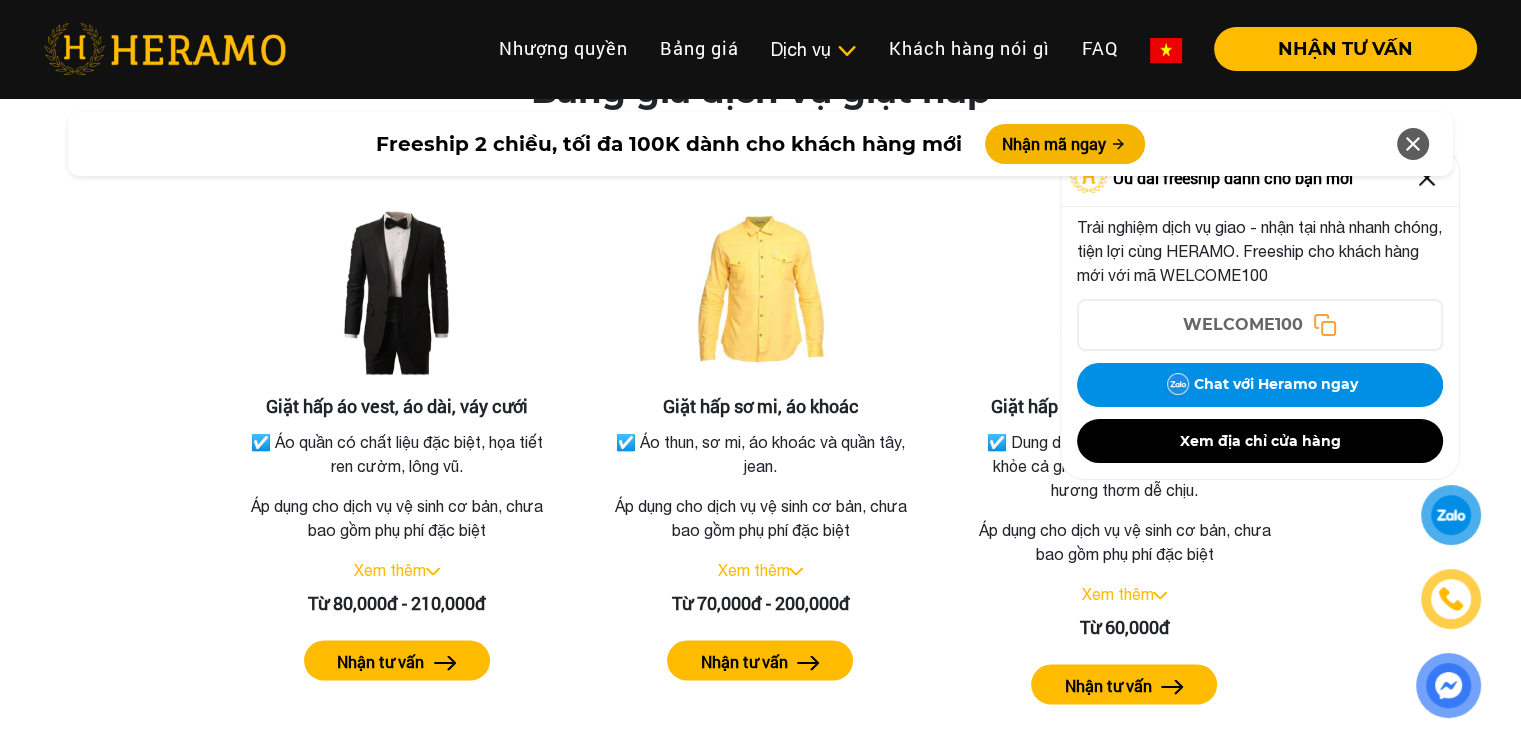 scroll, scrollTop: 3587, scrollLeft: 0, axis: vertical 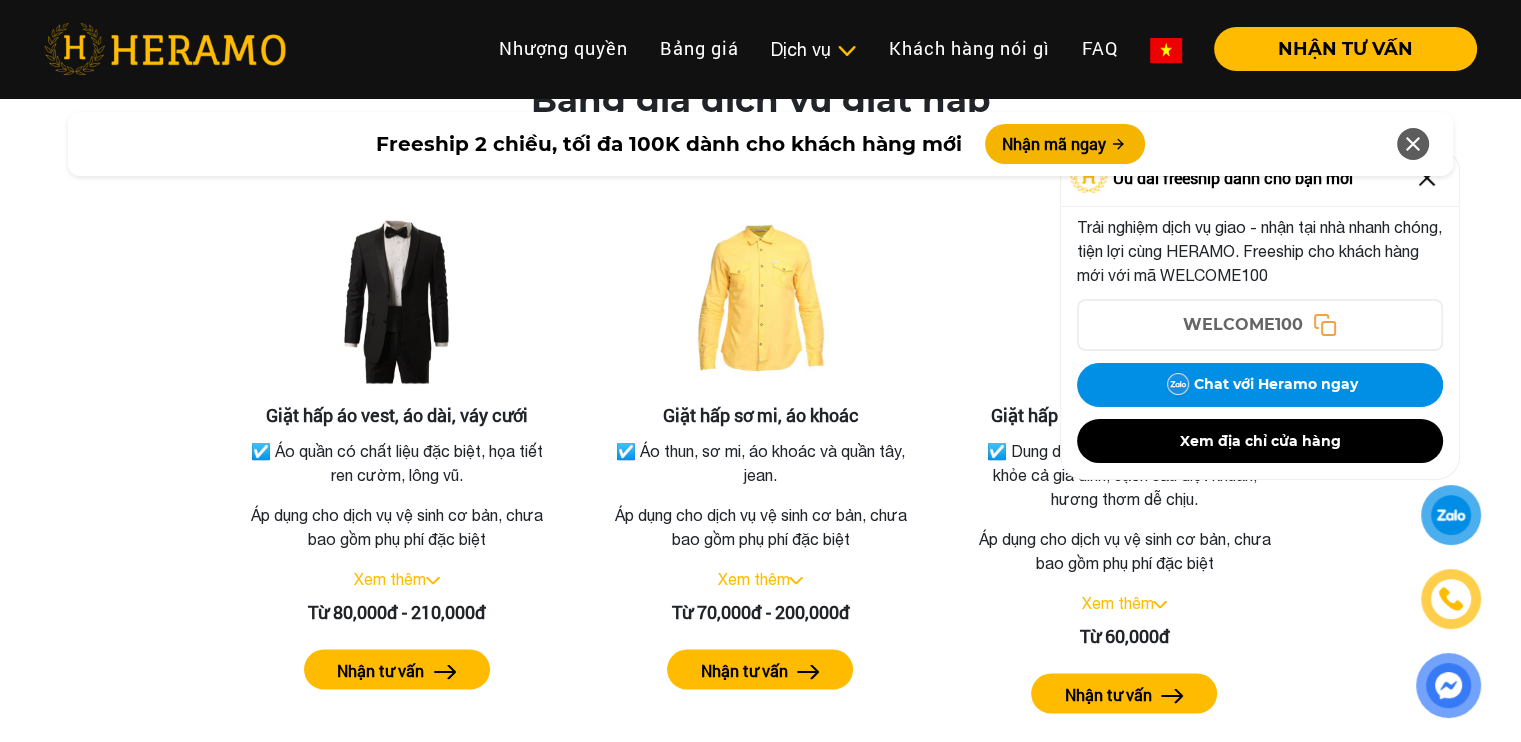 click on "Freeship 2 chiều, tối đa 100K dành cho khách hàng mới Nhận mã ngay" at bounding box center [760, 144] 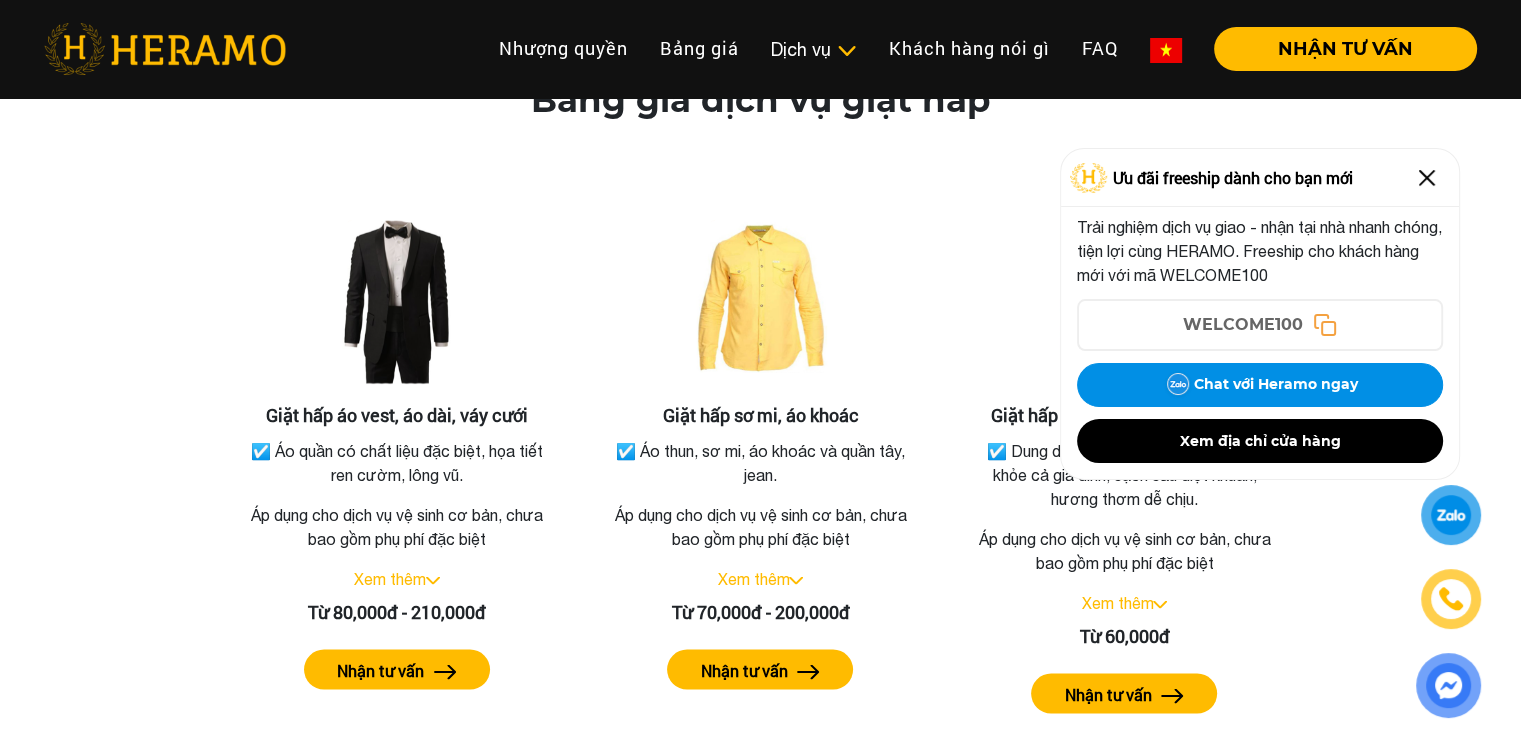 click at bounding box center (1427, 178) 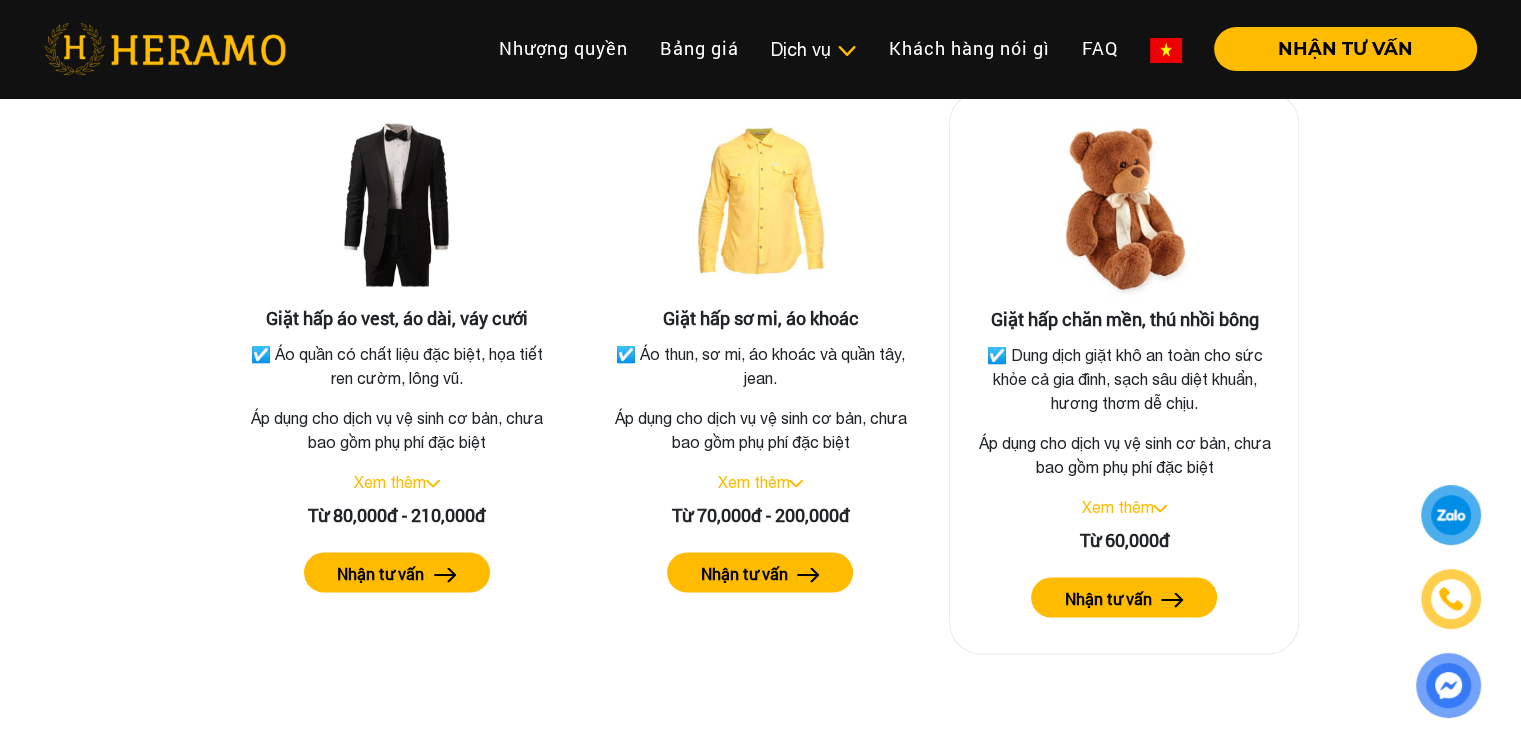 scroll, scrollTop: 3687, scrollLeft: 0, axis: vertical 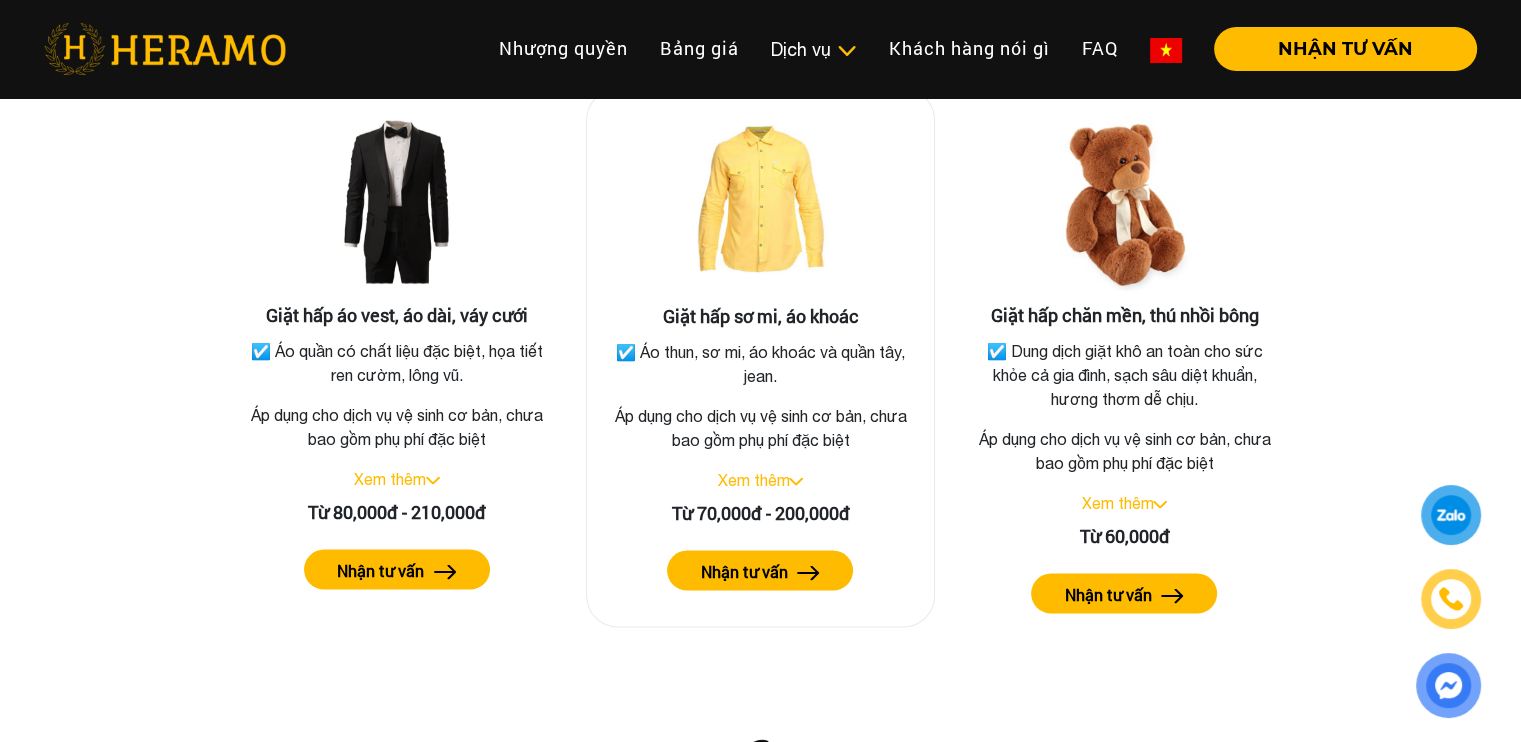 click on "Xem thêm" at bounding box center (753, 479) 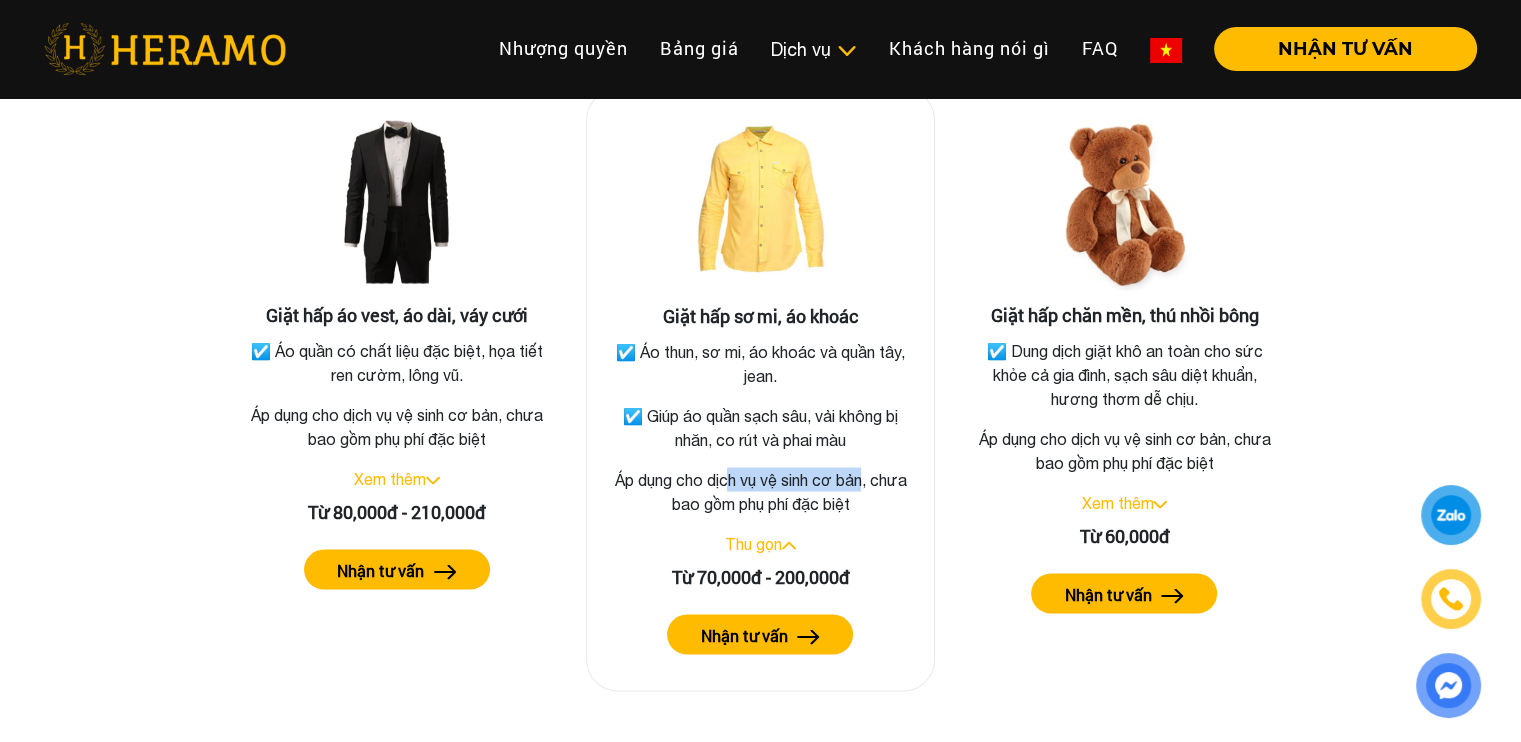 drag, startPoint x: 766, startPoint y: 506, endPoint x: 864, endPoint y: 509, distance: 98.045906 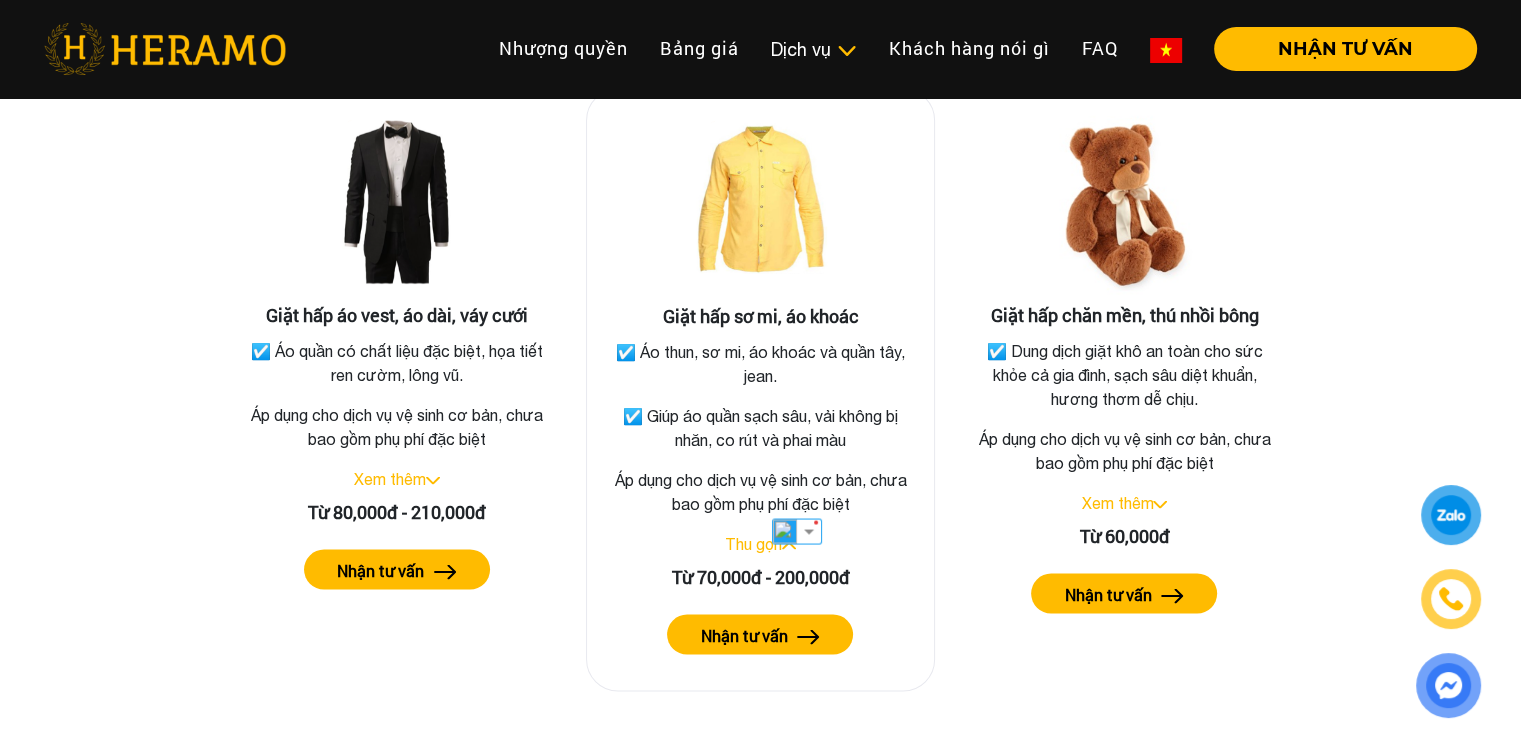 click on "Áp dụng cho dịch vụ vệ sinh cơ bản, chưa bao gồm phụ phí đặc biệt" 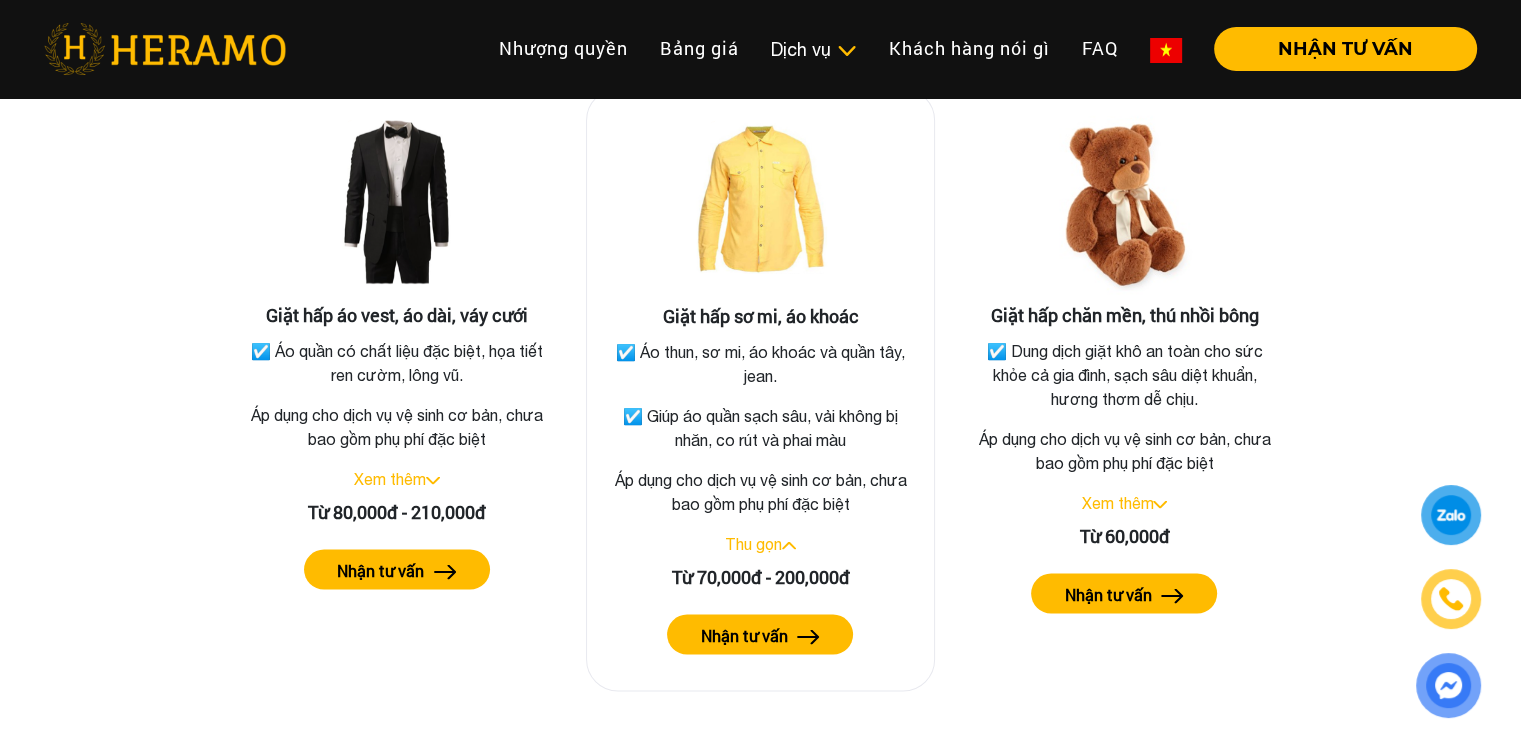 click on "Nhận tư vấn" at bounding box center [743, 635] 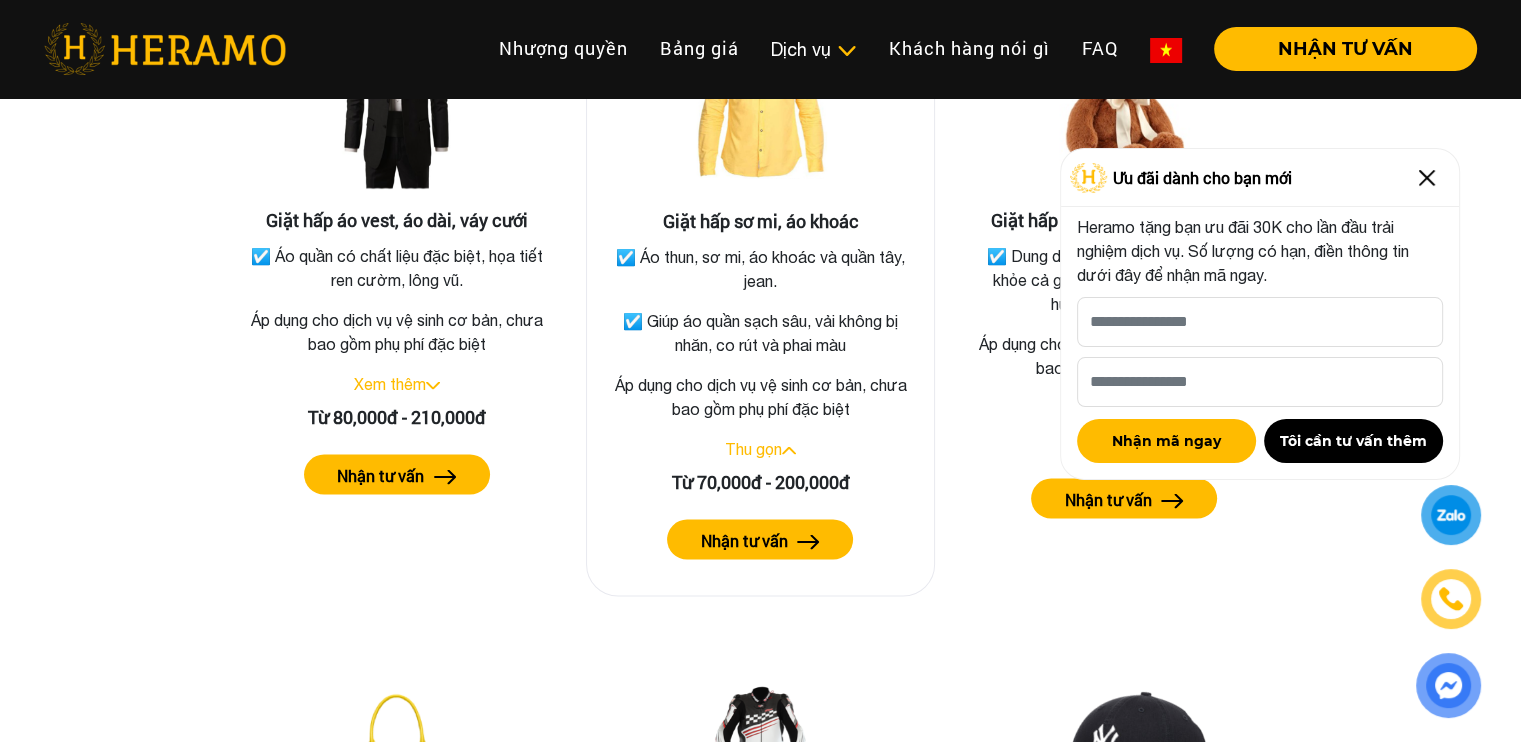scroll, scrollTop: 3787, scrollLeft: 0, axis: vertical 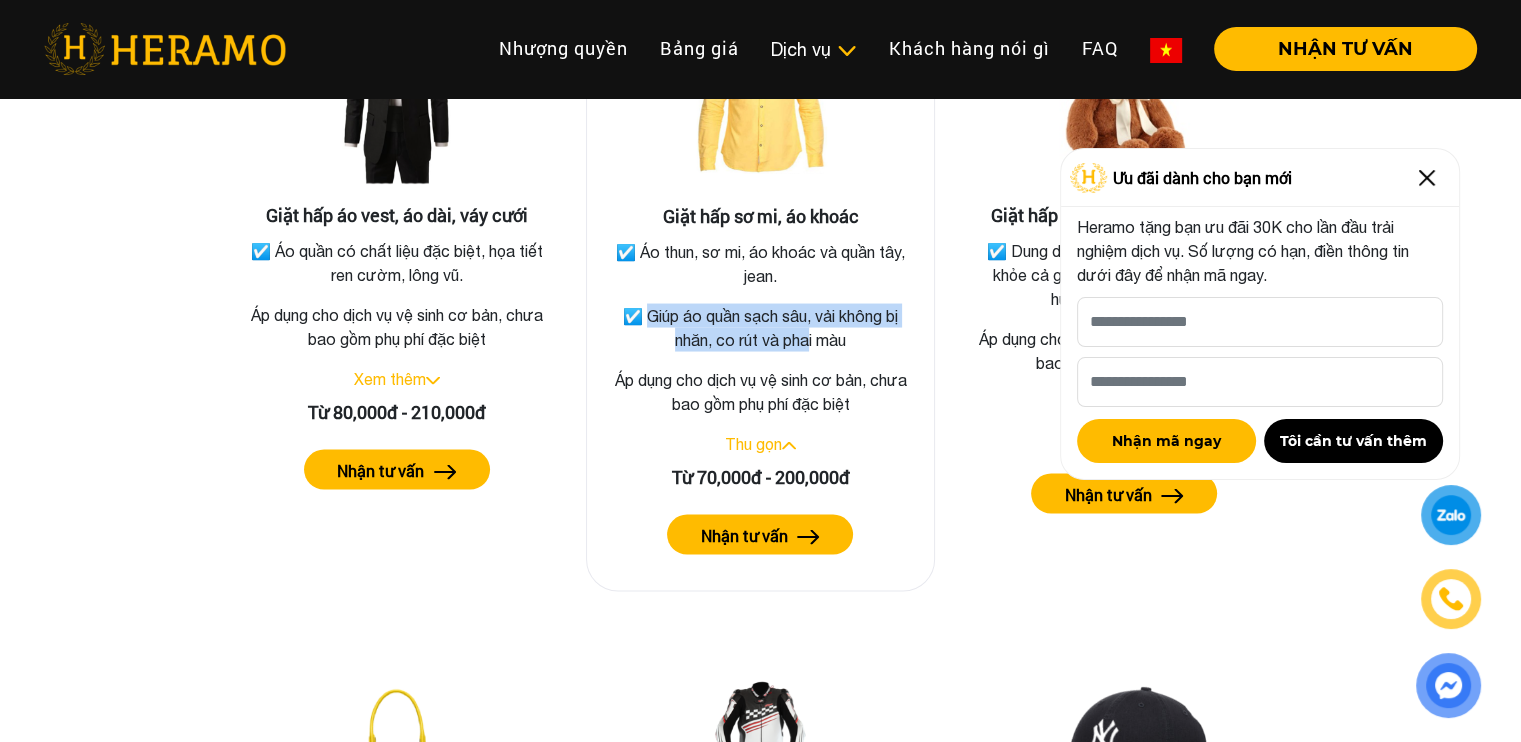 drag, startPoint x: 638, startPoint y: 336, endPoint x: 850, endPoint y: 367, distance: 214.25452 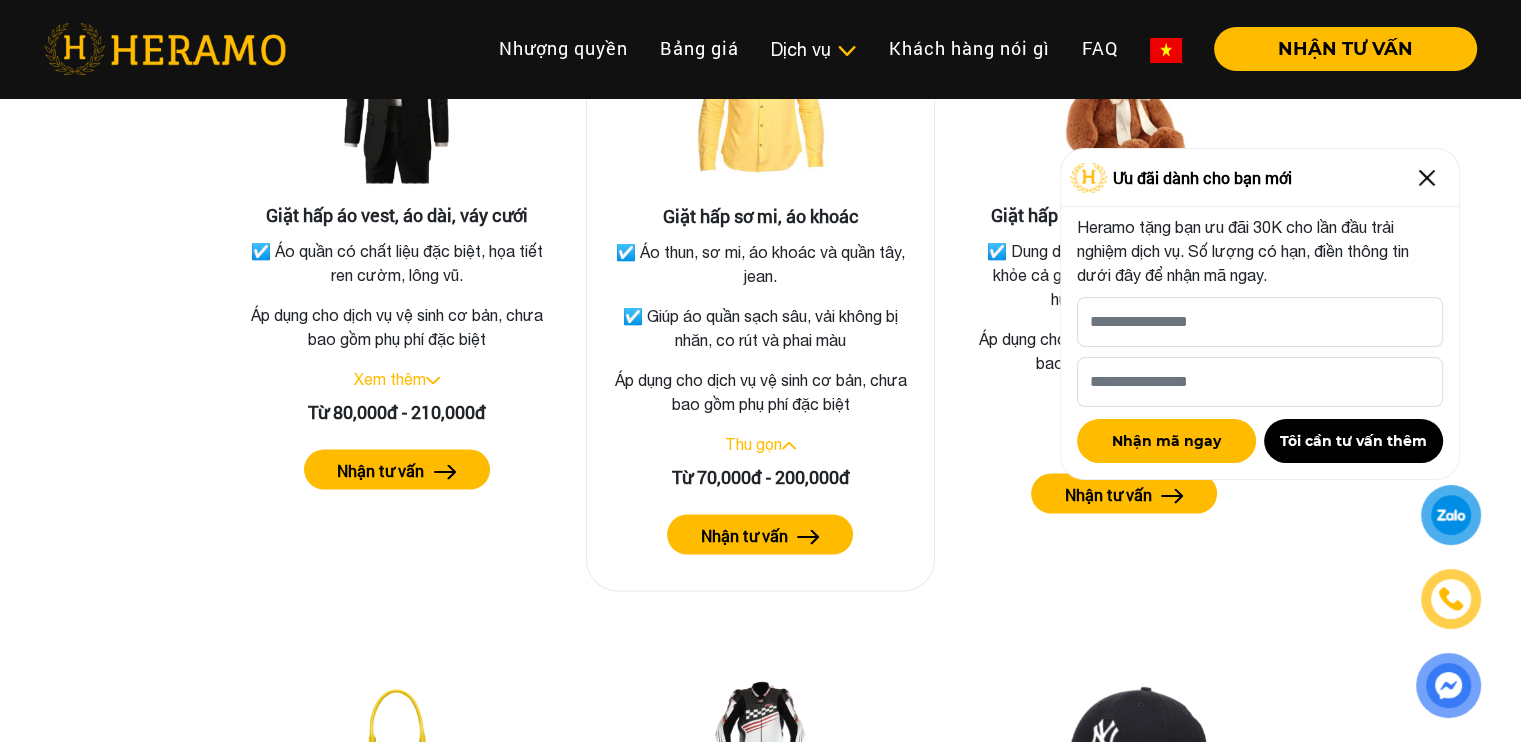 click on "☑️ Giúp áo quần sạch sâu, vải không bị nhăn, co rút và phai màu" at bounding box center [761, 327] 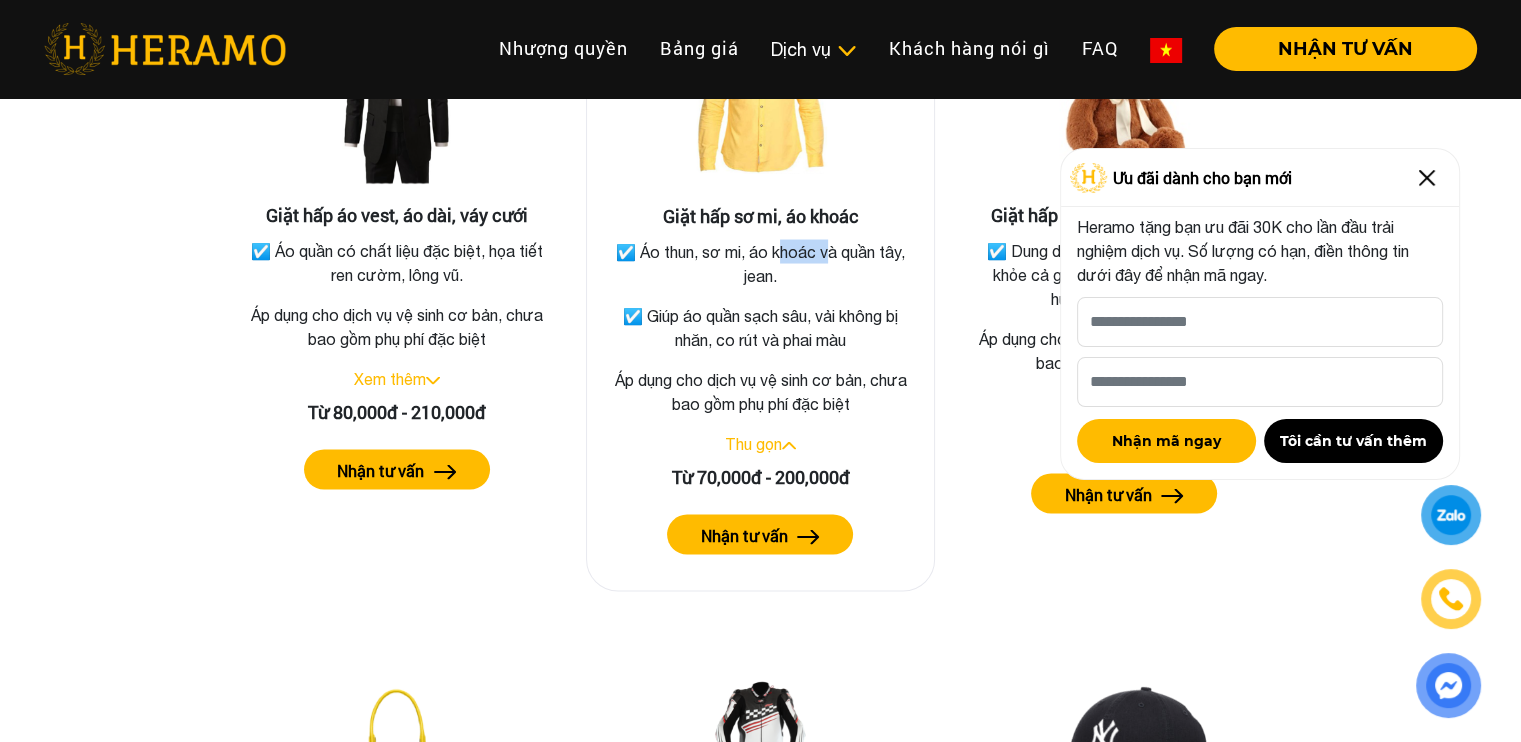 click on "☑️ Áo thun, sơ mi, áo khoác và quần tây, jean." at bounding box center (761, 263) 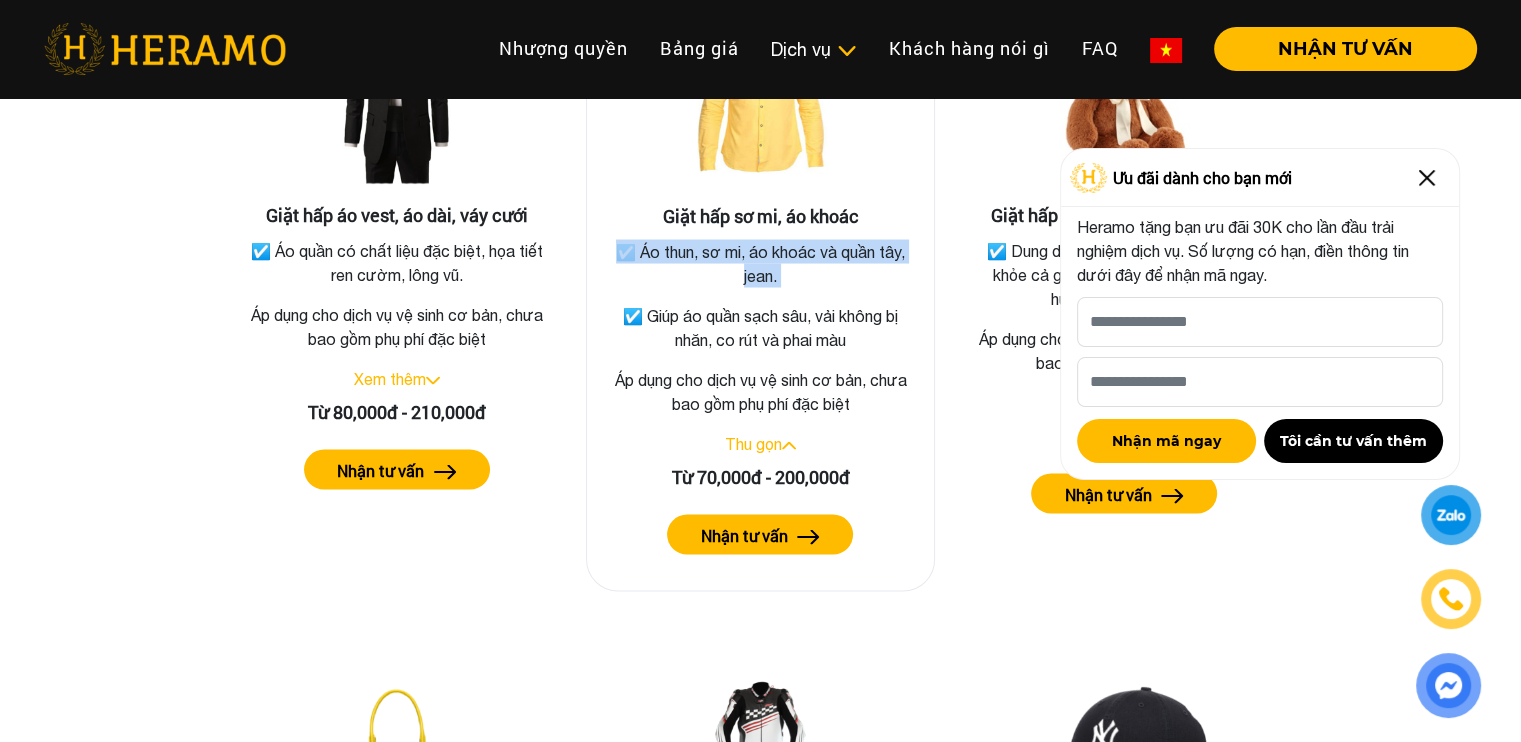 click on "☑️ Áo thun, sơ mi, áo khoác và quần tây, jean." at bounding box center (761, 263) 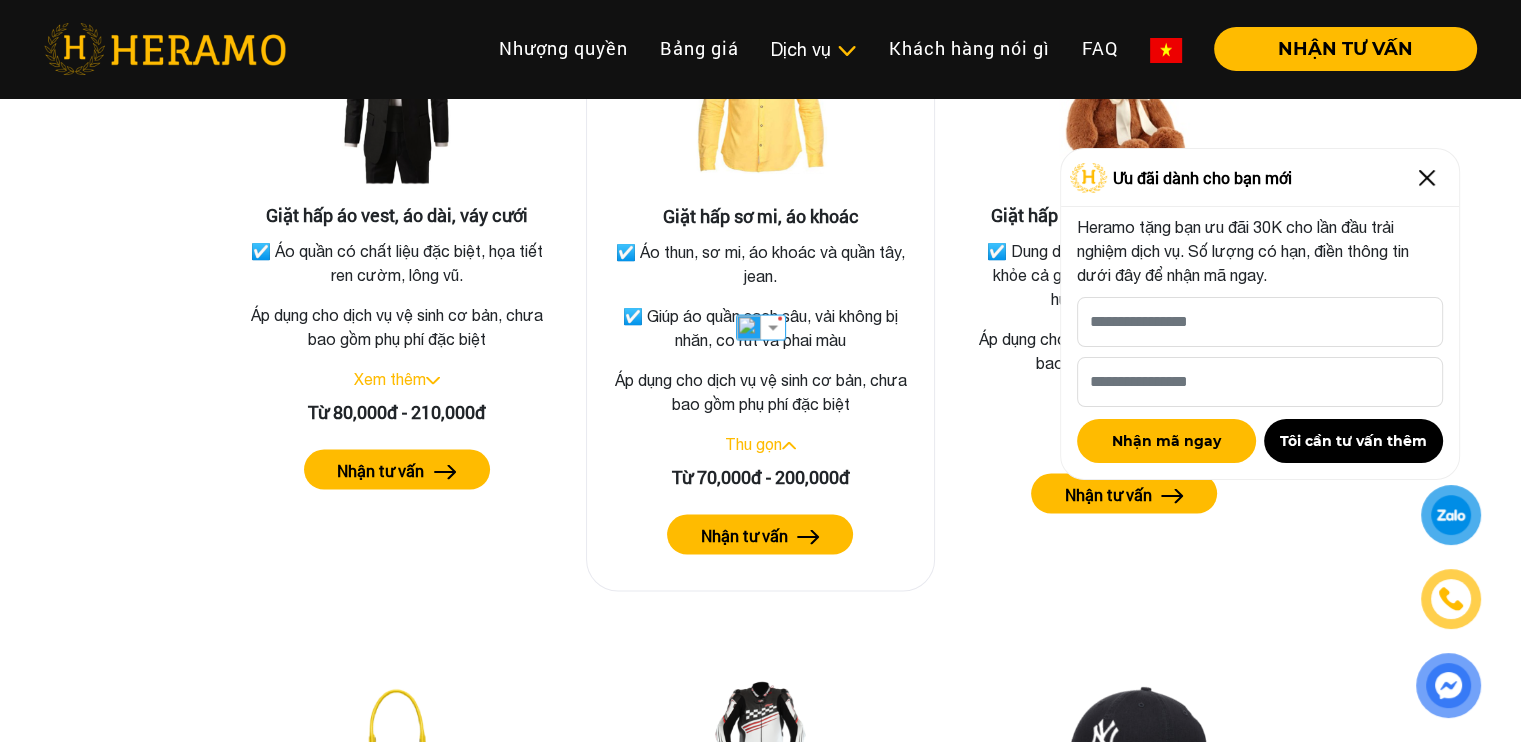 click on "☑️ Giúp áo quần sạch sâu, vải không bị nhăn, co rút và phai màu" at bounding box center (761, 327) 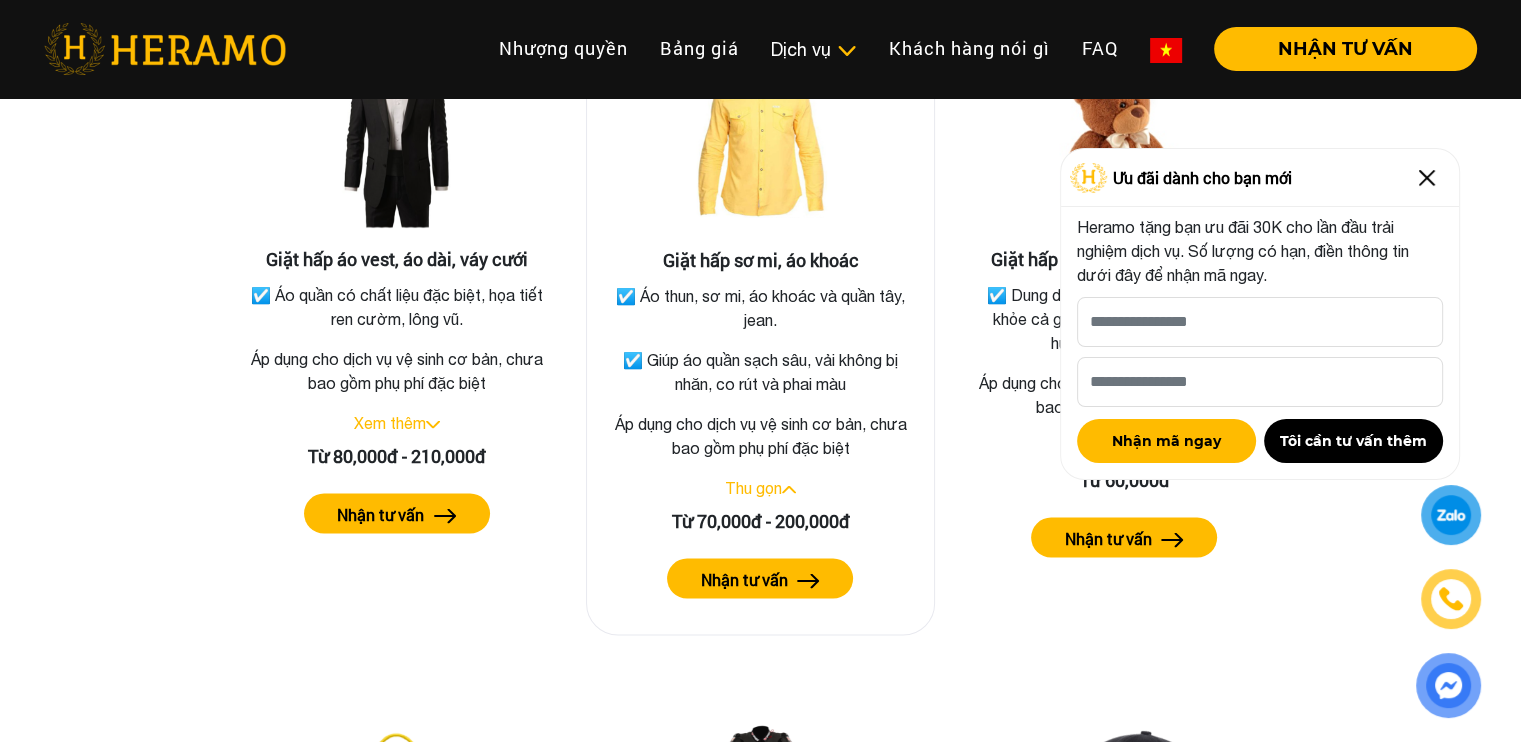 scroll, scrollTop: 3687, scrollLeft: 0, axis: vertical 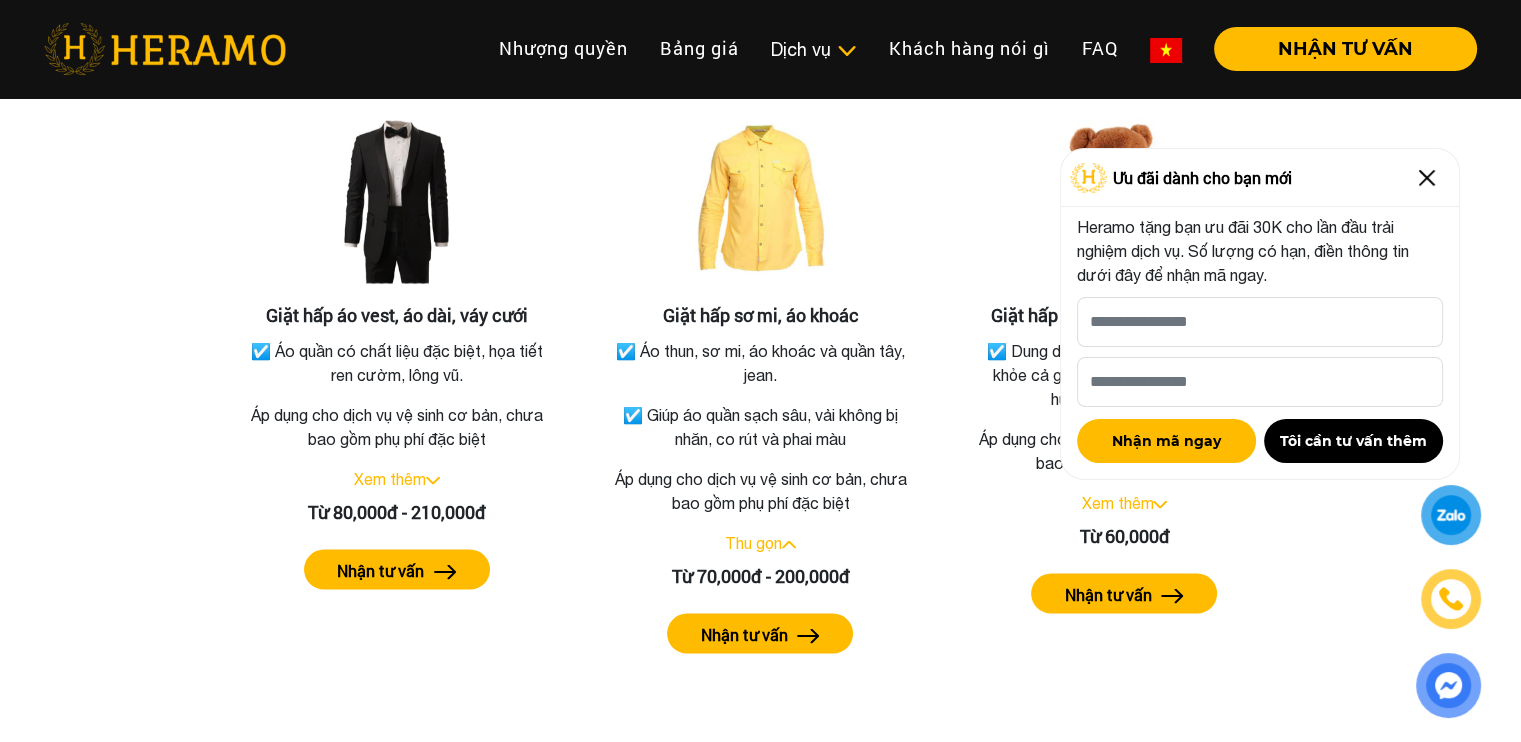 click at bounding box center (1427, 178) 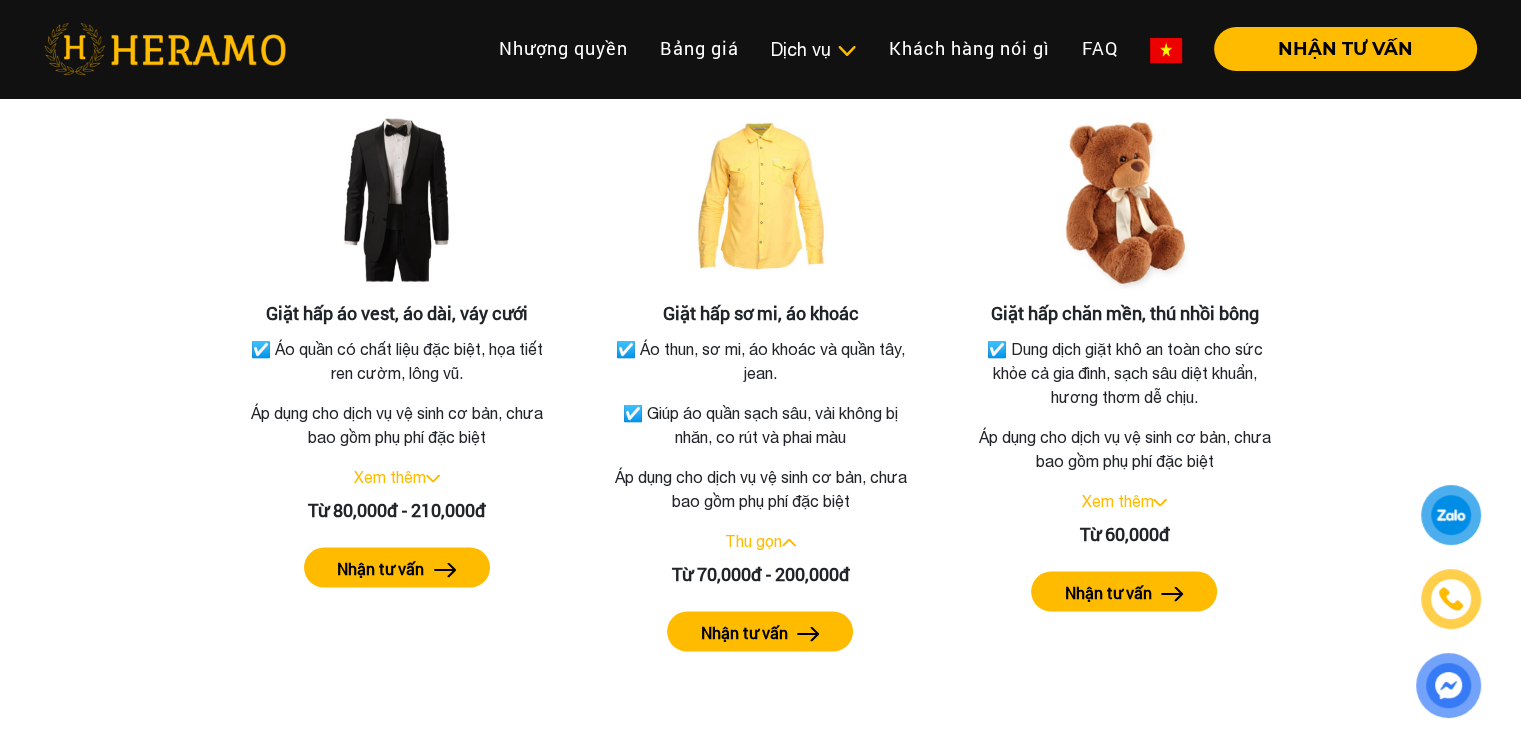 scroll, scrollTop: 3687, scrollLeft: 0, axis: vertical 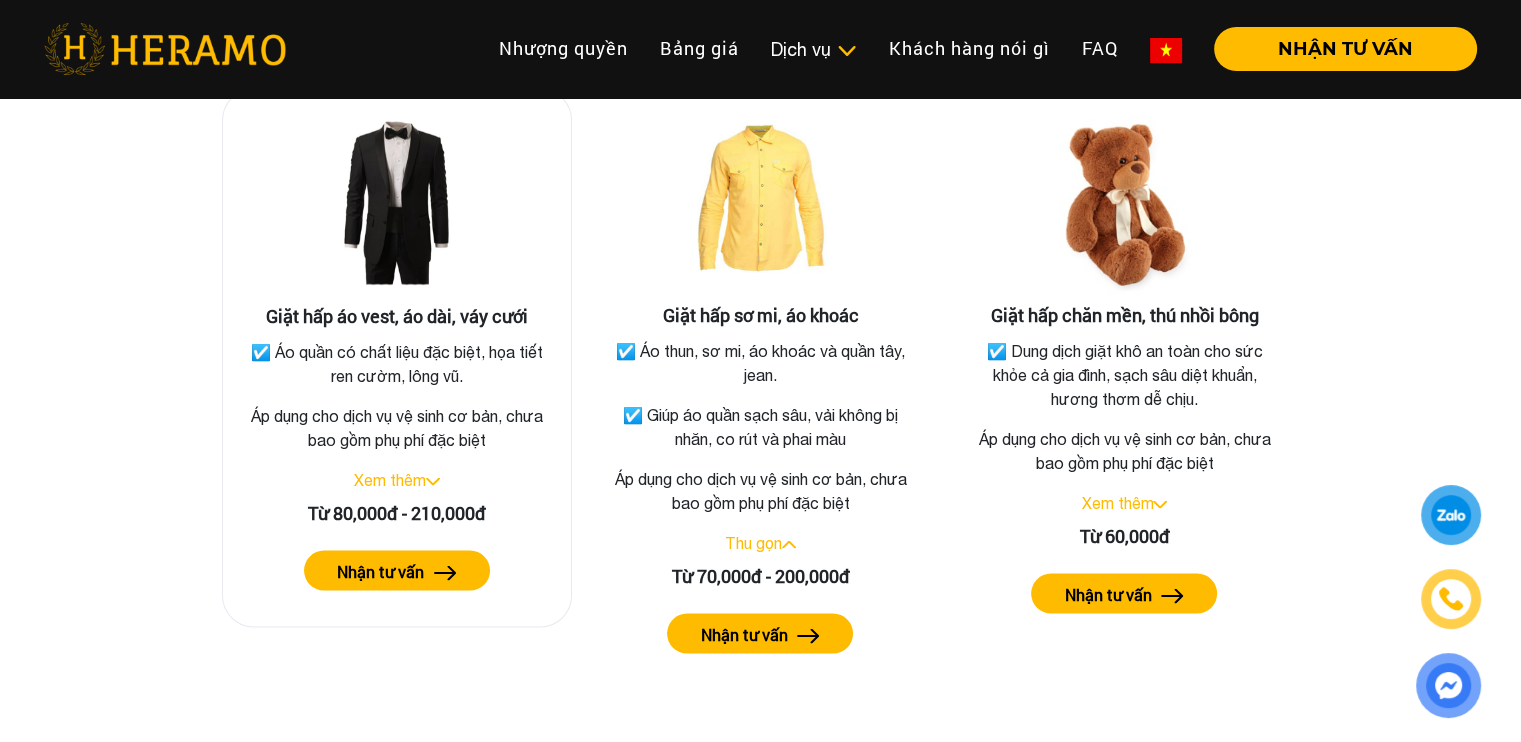click on "Xem thêm" at bounding box center [390, 479] 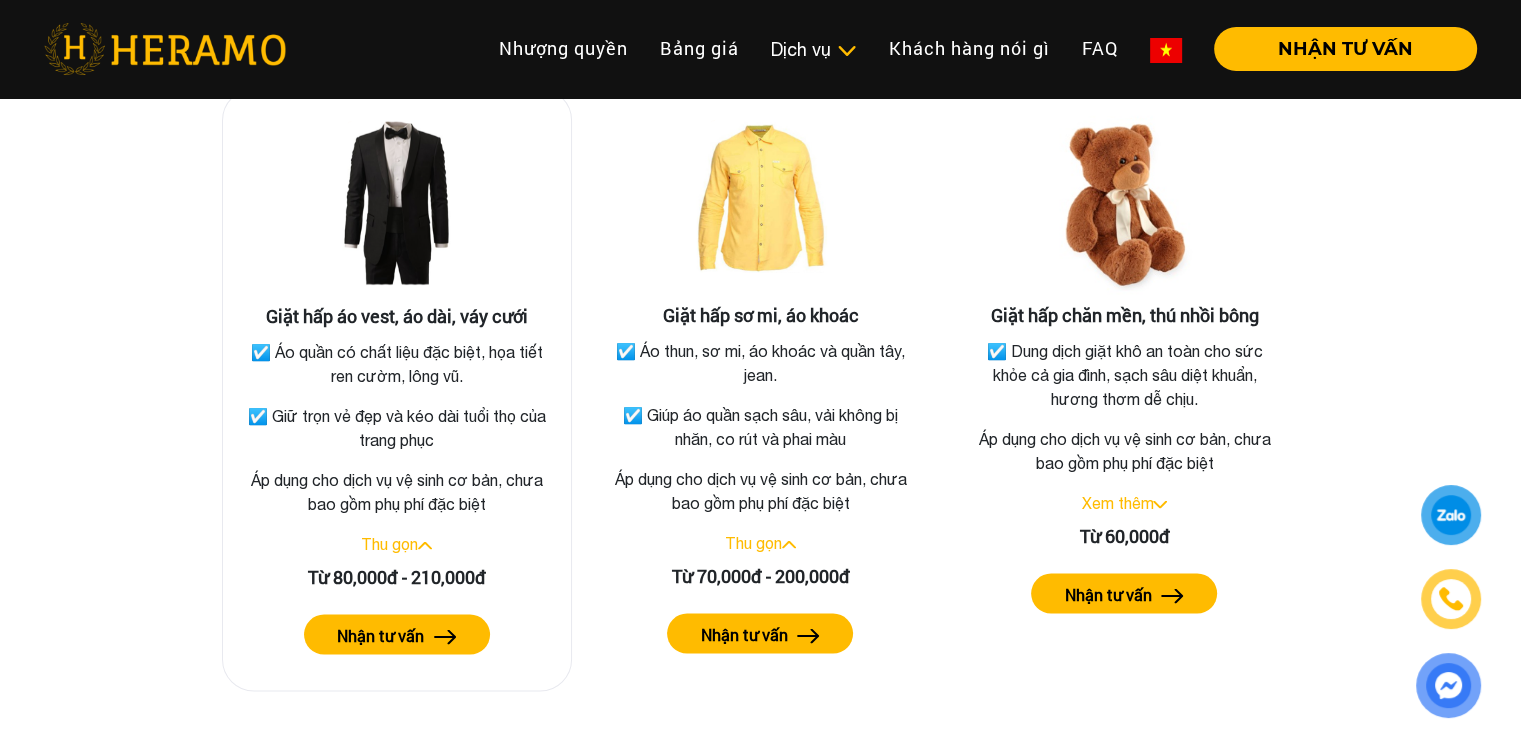 click on "Thu gọn" at bounding box center [389, 543] 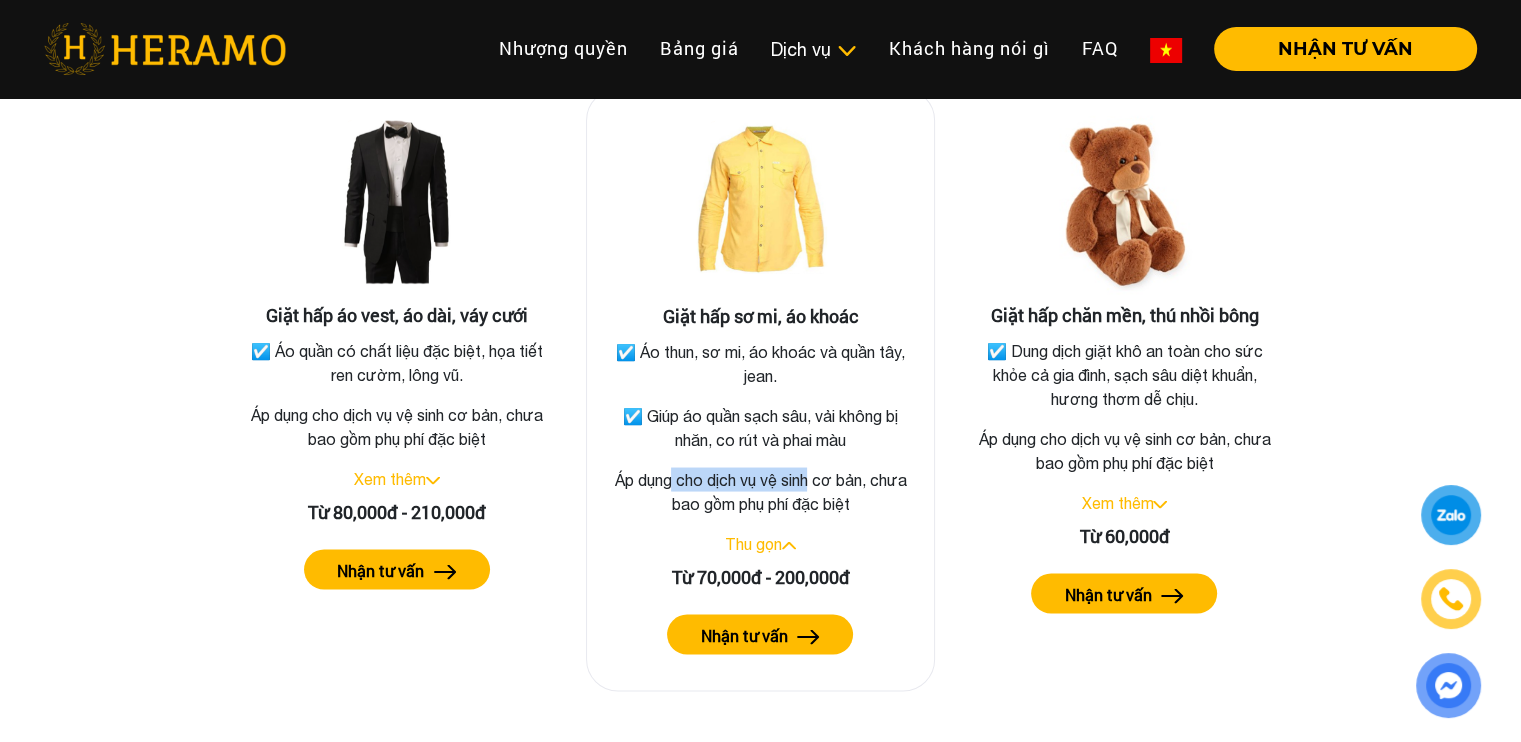 drag, startPoint x: 666, startPoint y: 503, endPoint x: 809, endPoint y: 501, distance: 143.01399 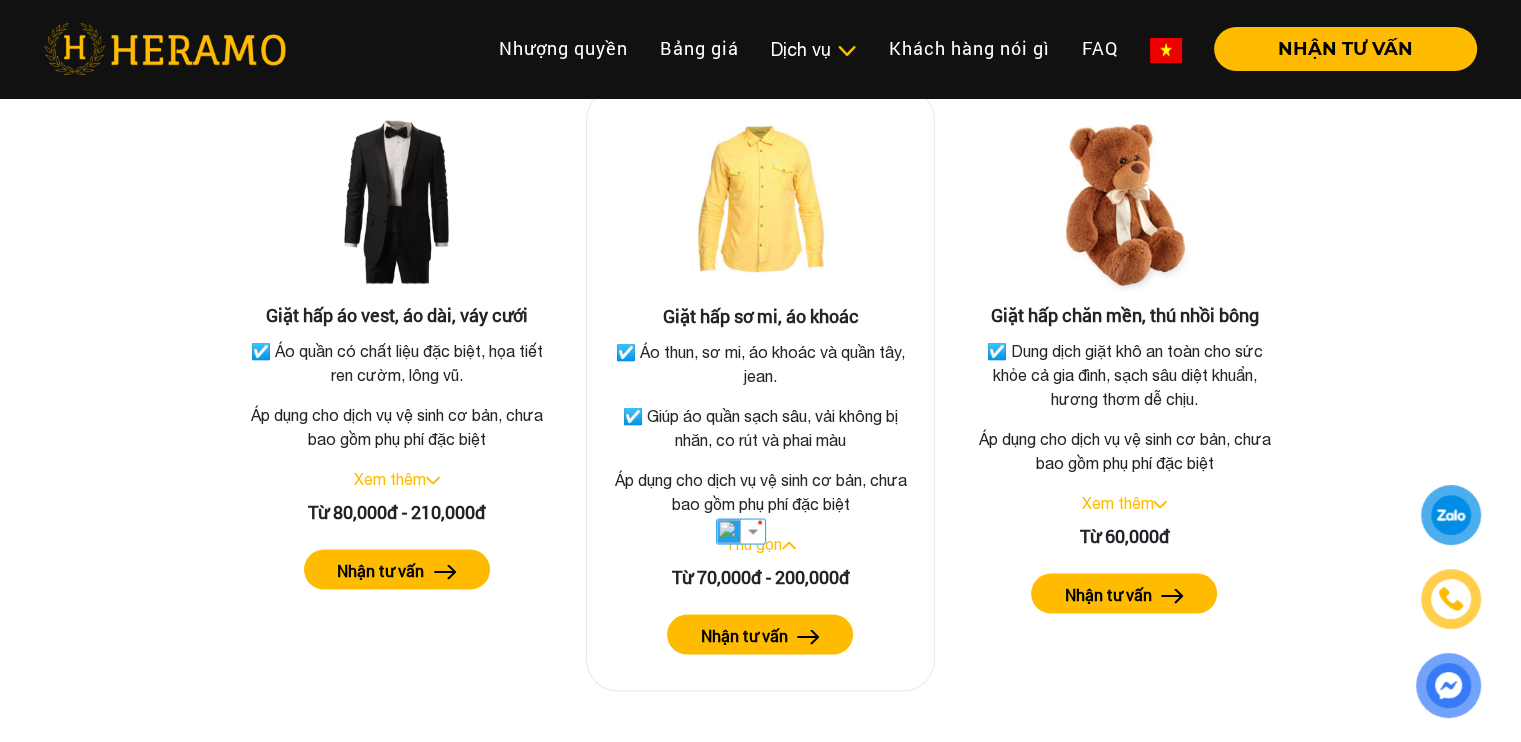 click on "Áp dụng cho dịch vụ vệ sinh cơ bản, chưa bao gồm phụ phí đặc biệt" 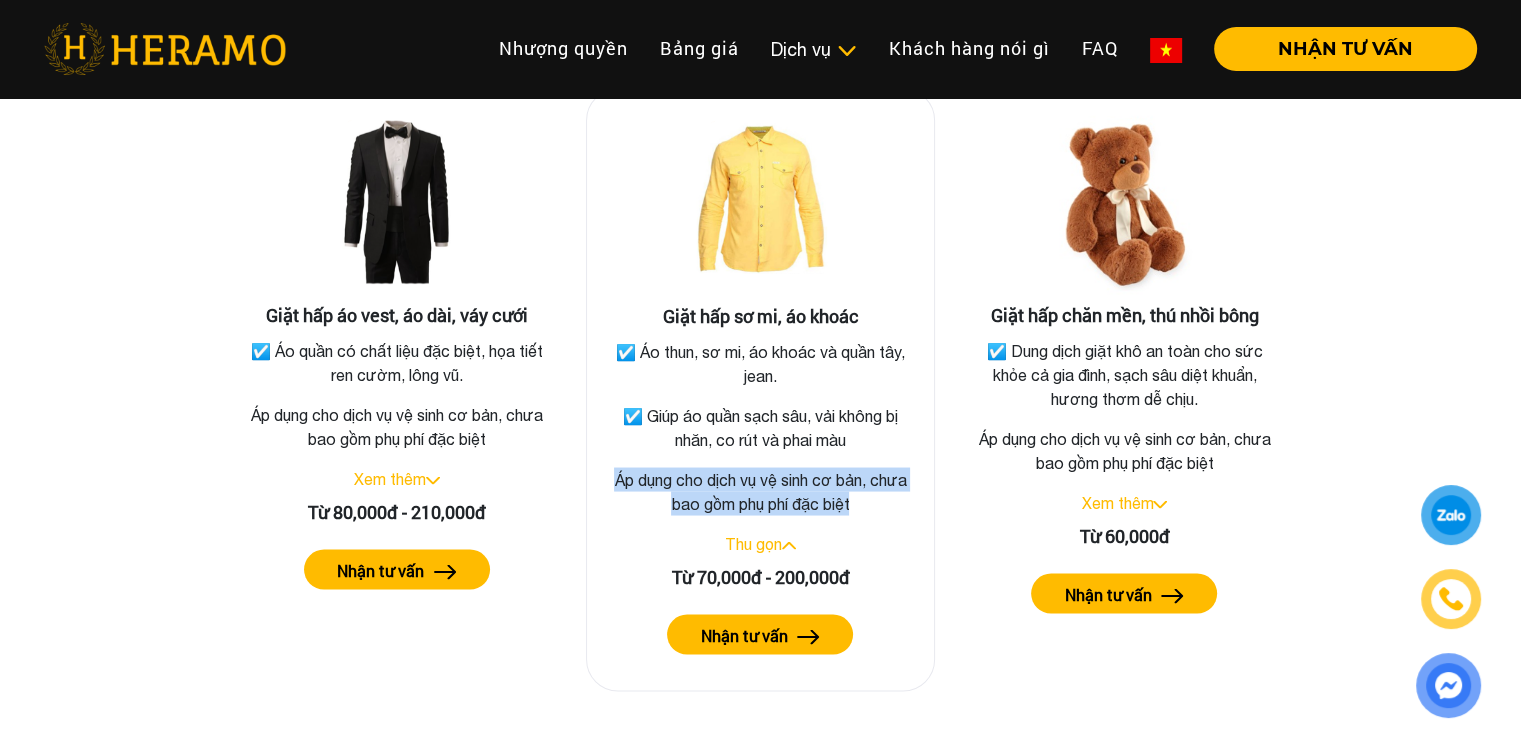 drag, startPoint x: 856, startPoint y: 525, endPoint x: 610, endPoint y: 500, distance: 247.26706 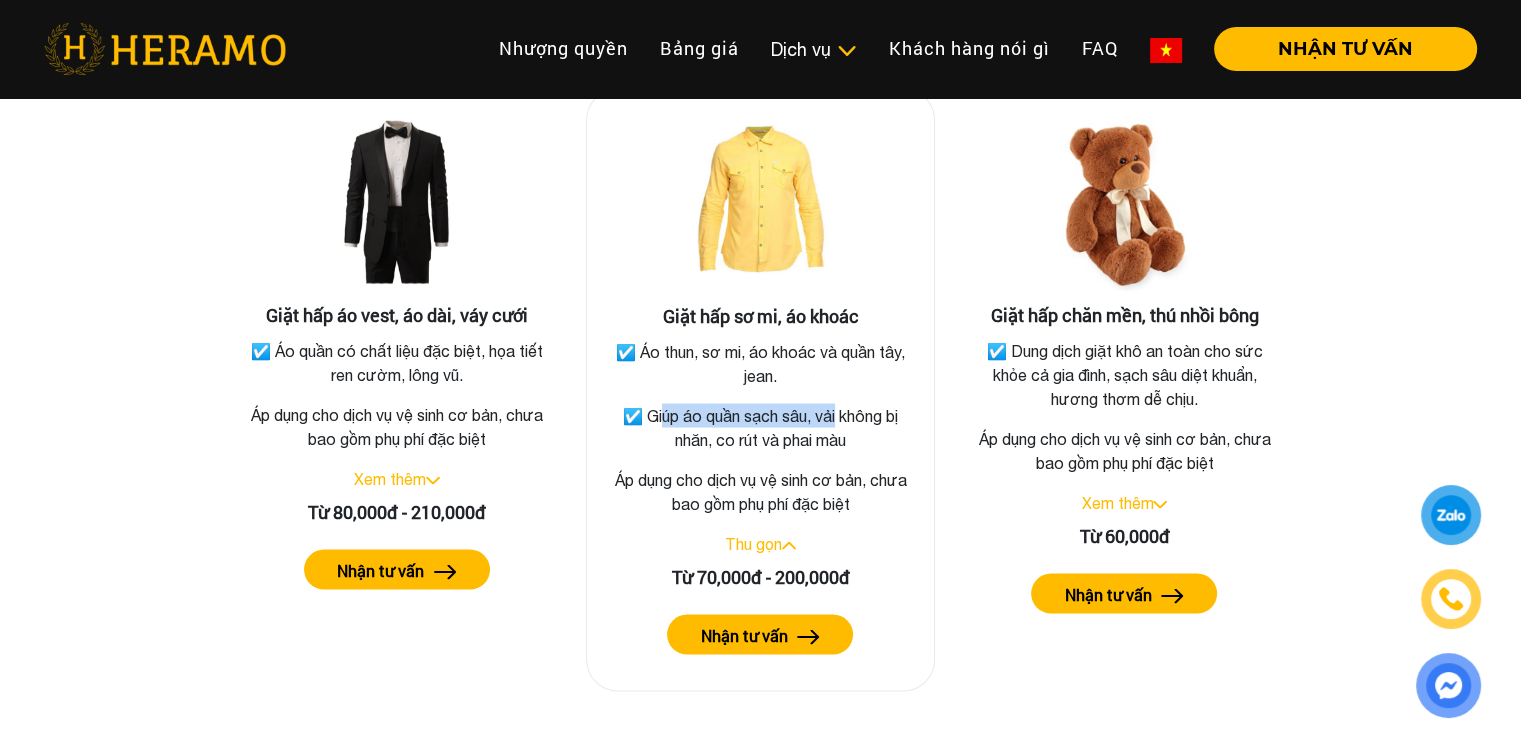 drag, startPoint x: 653, startPoint y: 433, endPoint x: 830, endPoint y: 431, distance: 177.01129 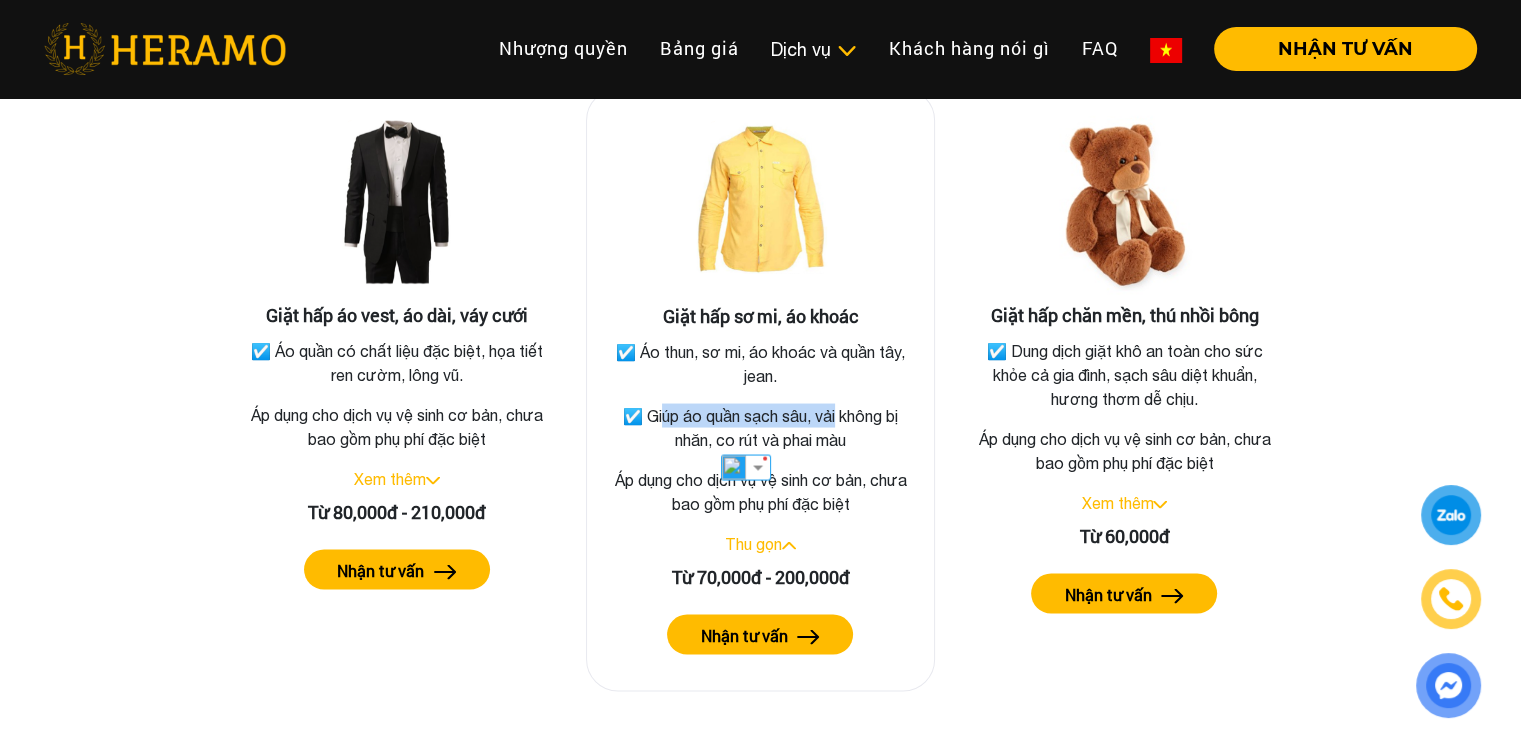 click on "☑️ Giúp áo quần sạch sâu, vải không bị nhăn, co rút và phai màu" at bounding box center (761, 427) 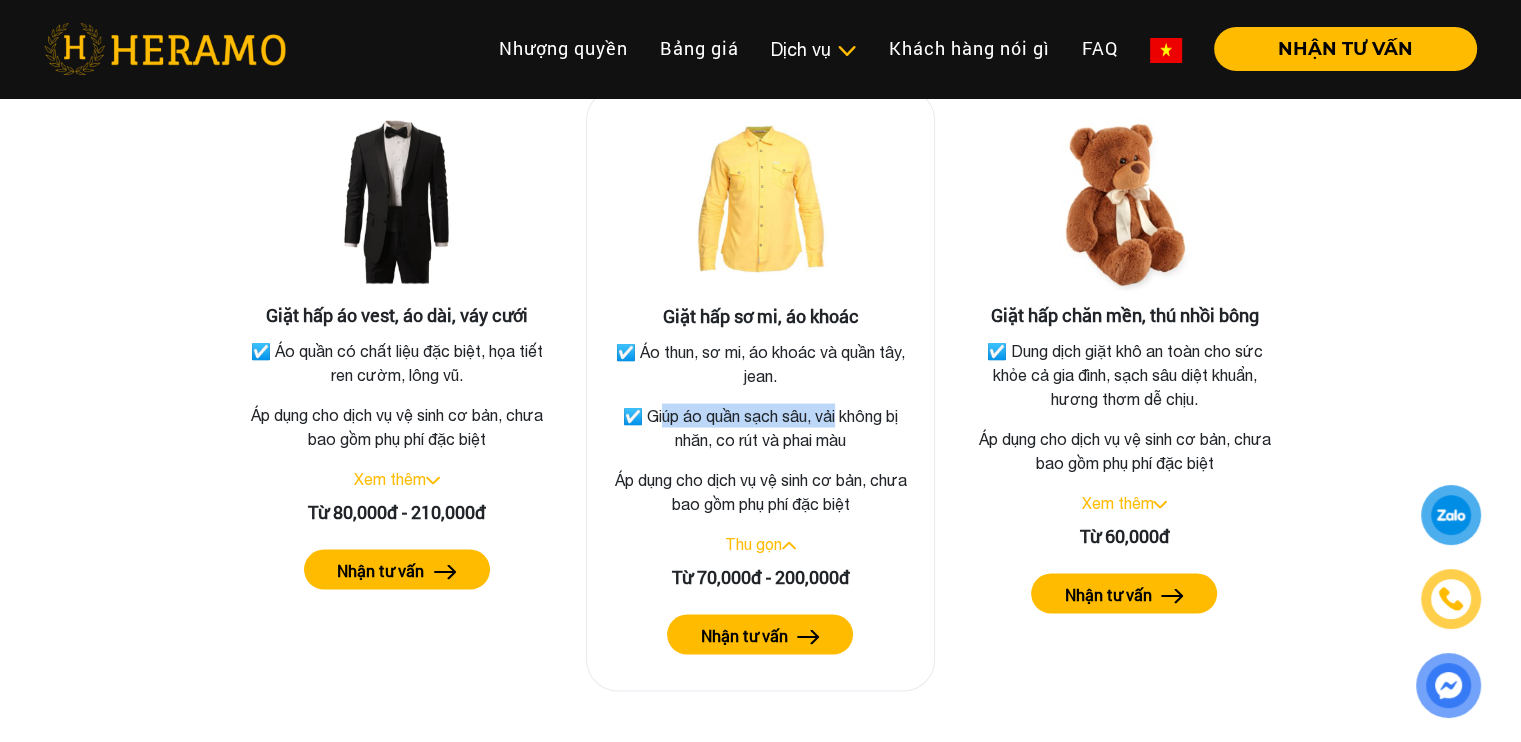 click on "☑️ Giúp áo quần sạch sâu, vải không bị nhăn, co rút và phai màu" at bounding box center (761, 427) 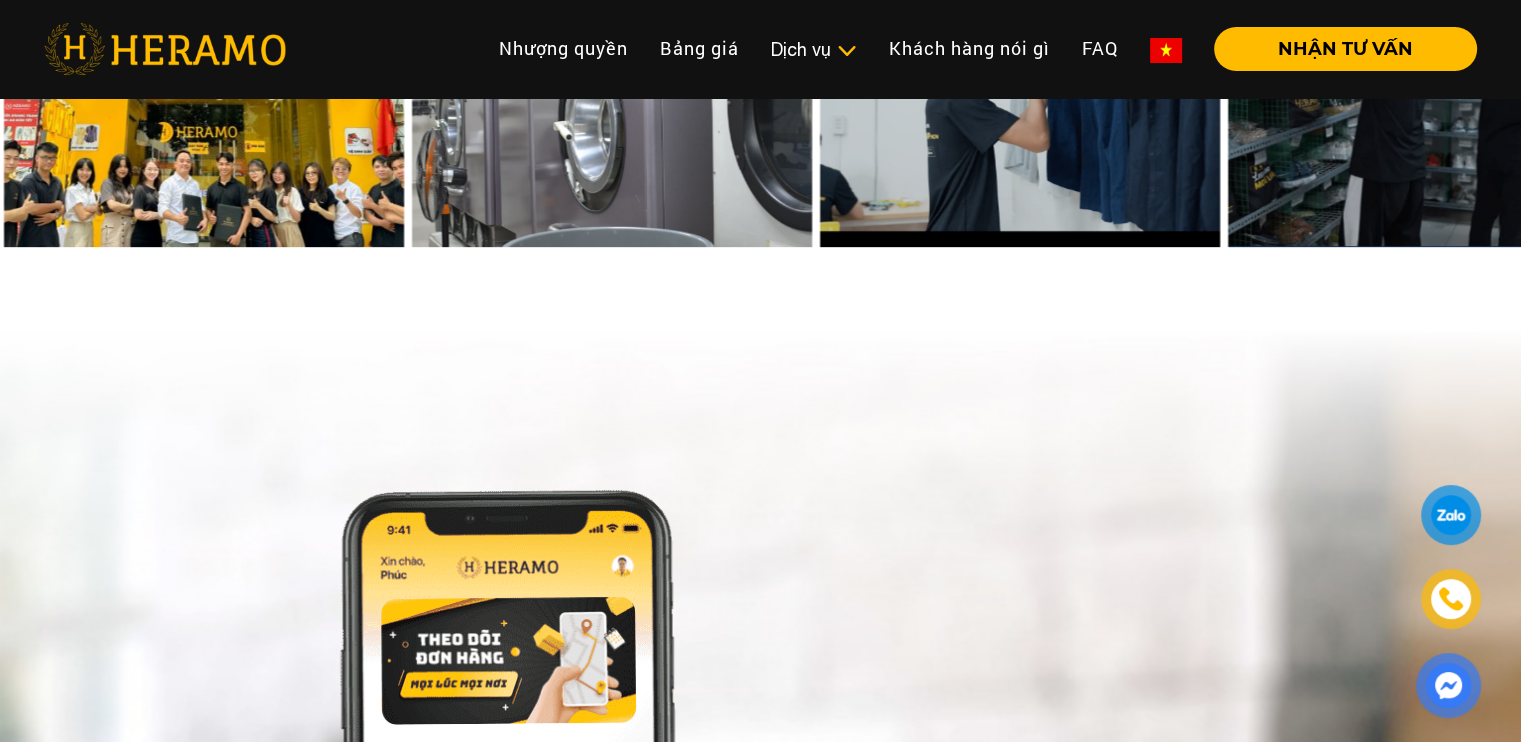 scroll, scrollTop: 7687, scrollLeft: 0, axis: vertical 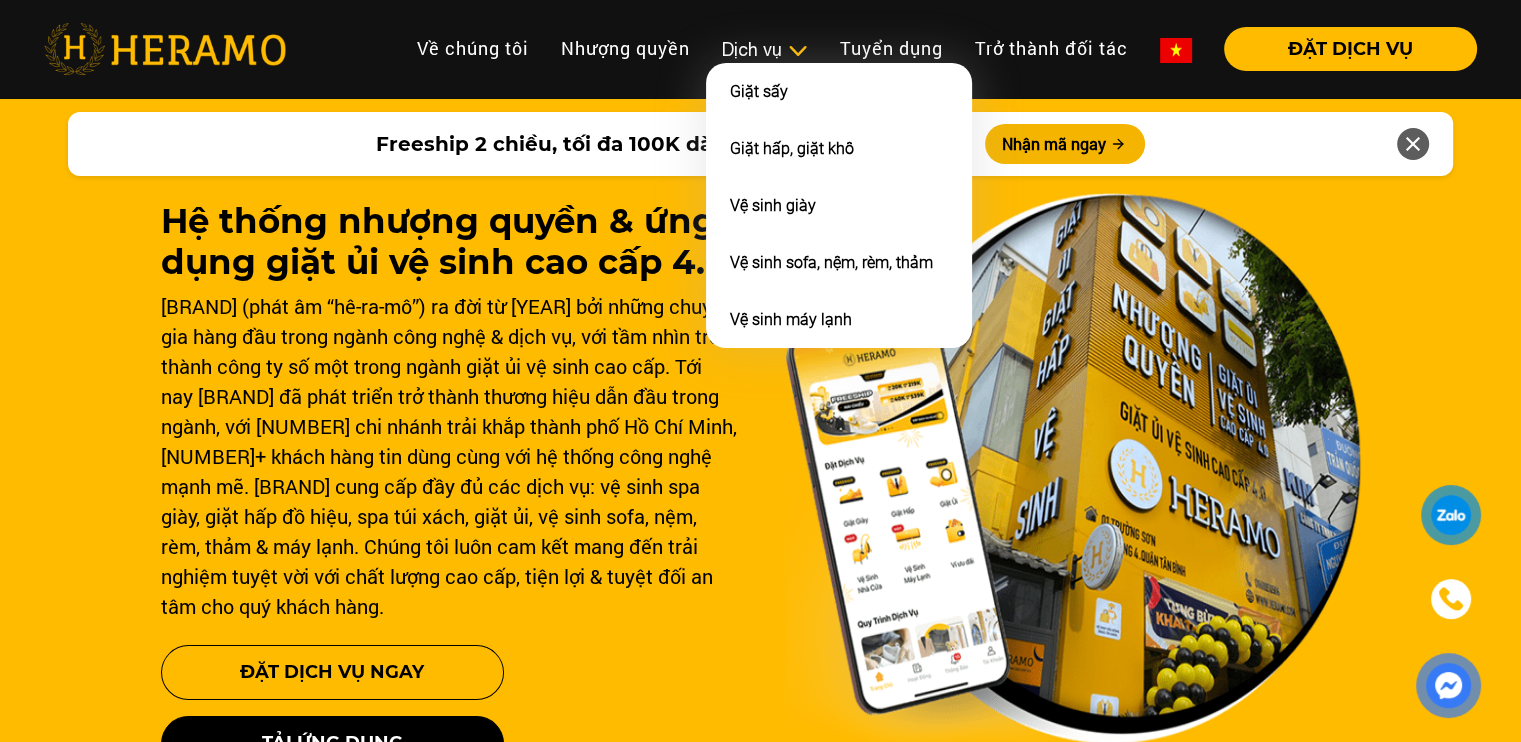 click on "Dịch vụ" at bounding box center [765, 49] 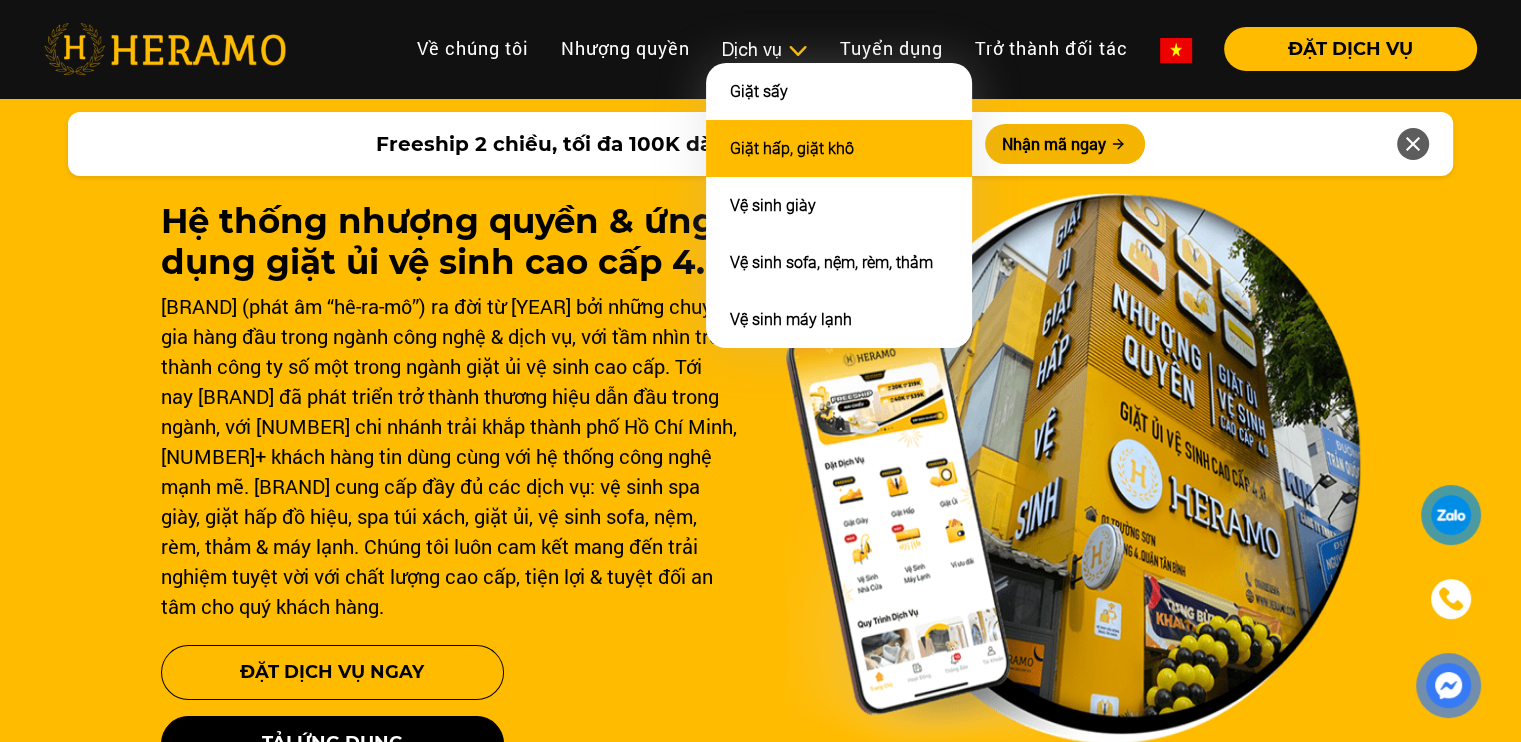 click on "Giặt hấp, giặt khô" at bounding box center (792, 148) 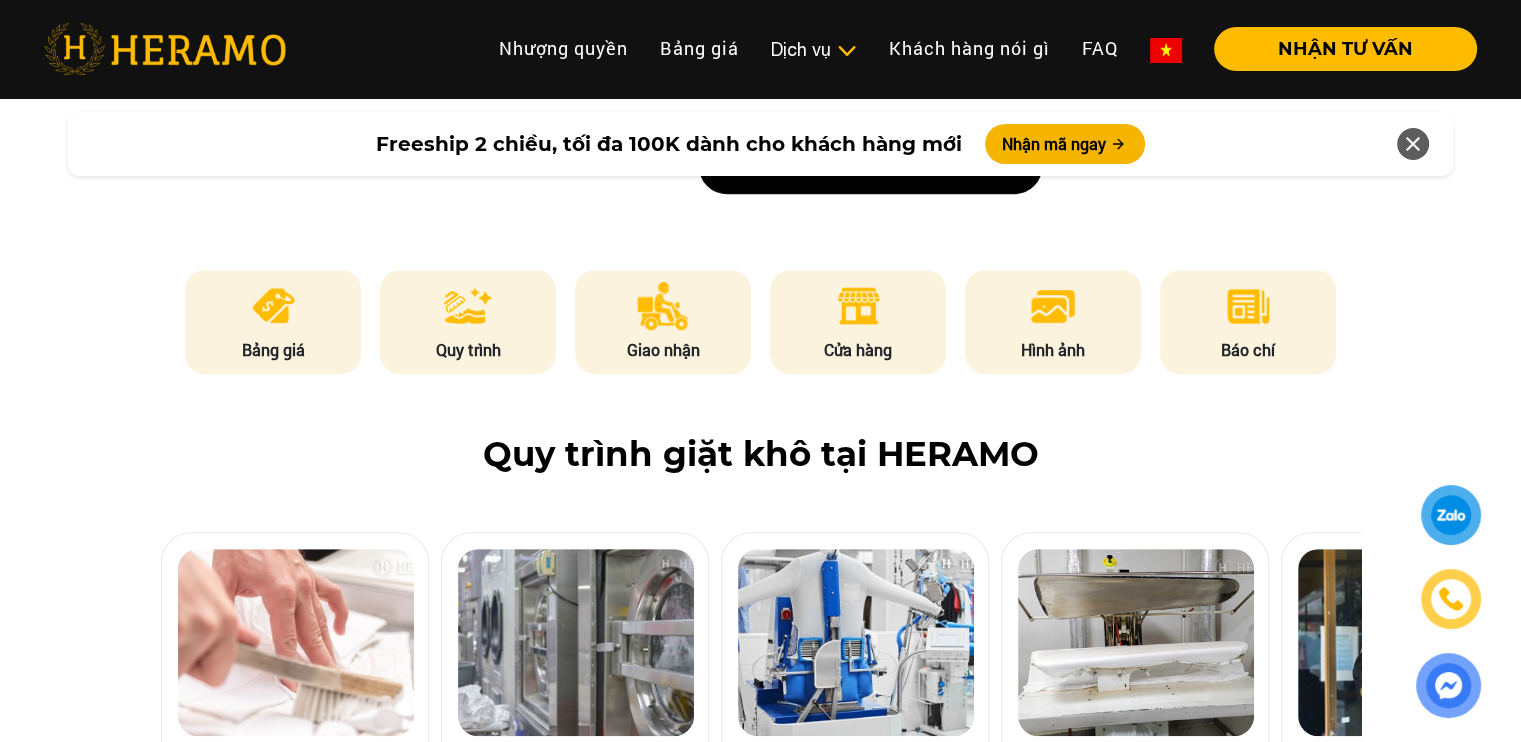 scroll, scrollTop: 1200, scrollLeft: 0, axis: vertical 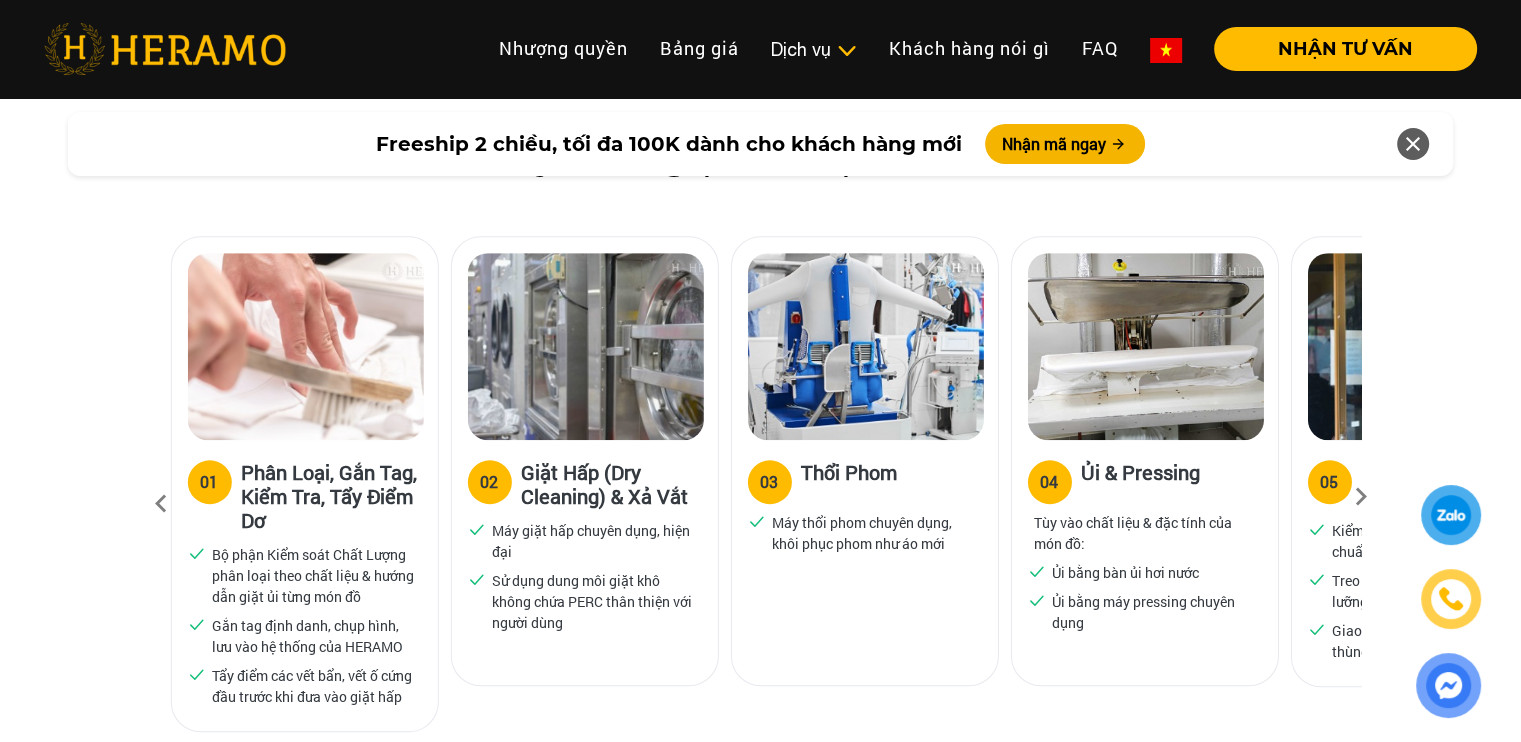 drag, startPoint x: 536, startPoint y: 492, endPoint x: 652, endPoint y: 496, distance: 116.06895 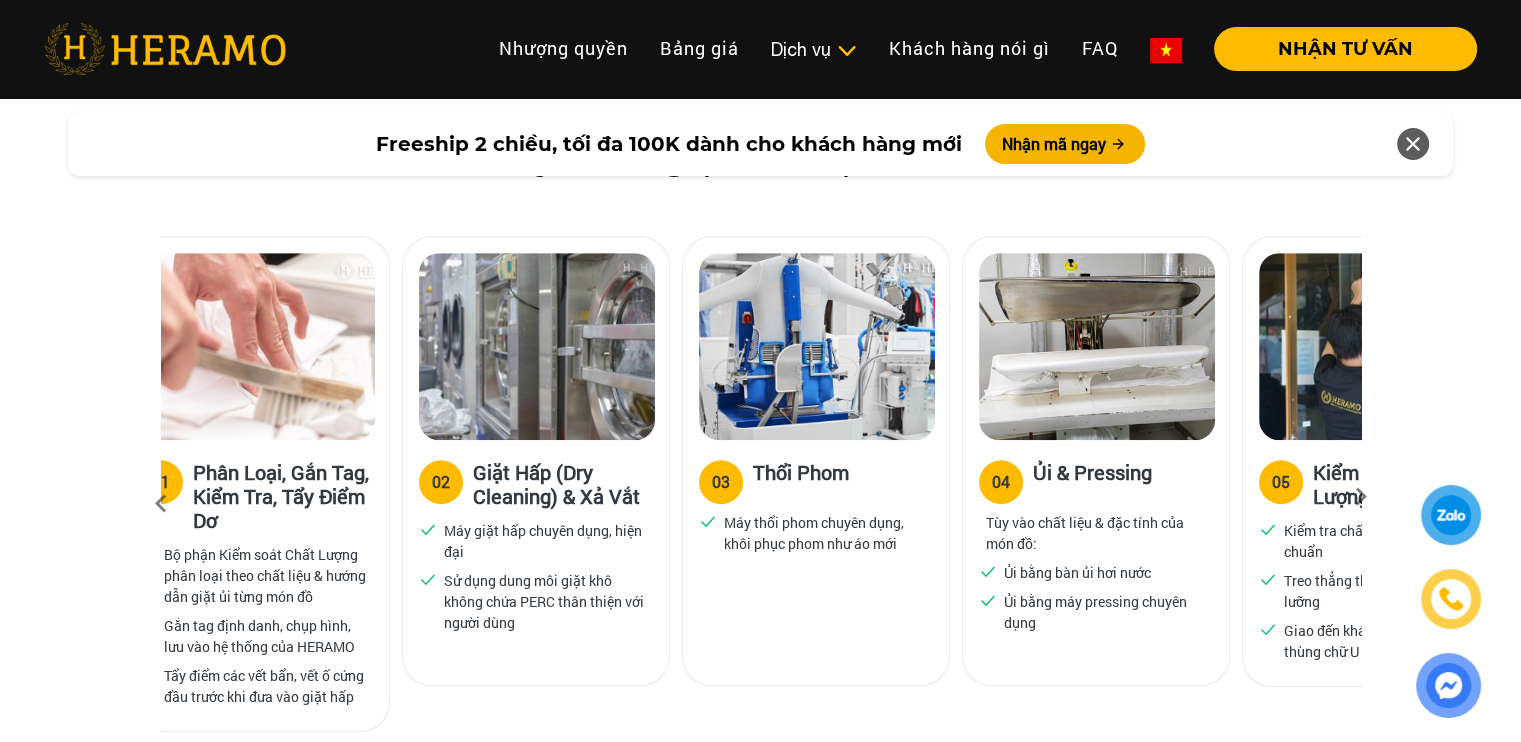 drag, startPoint x: 700, startPoint y: 505, endPoint x: 578, endPoint y: 519, distance: 122.80065 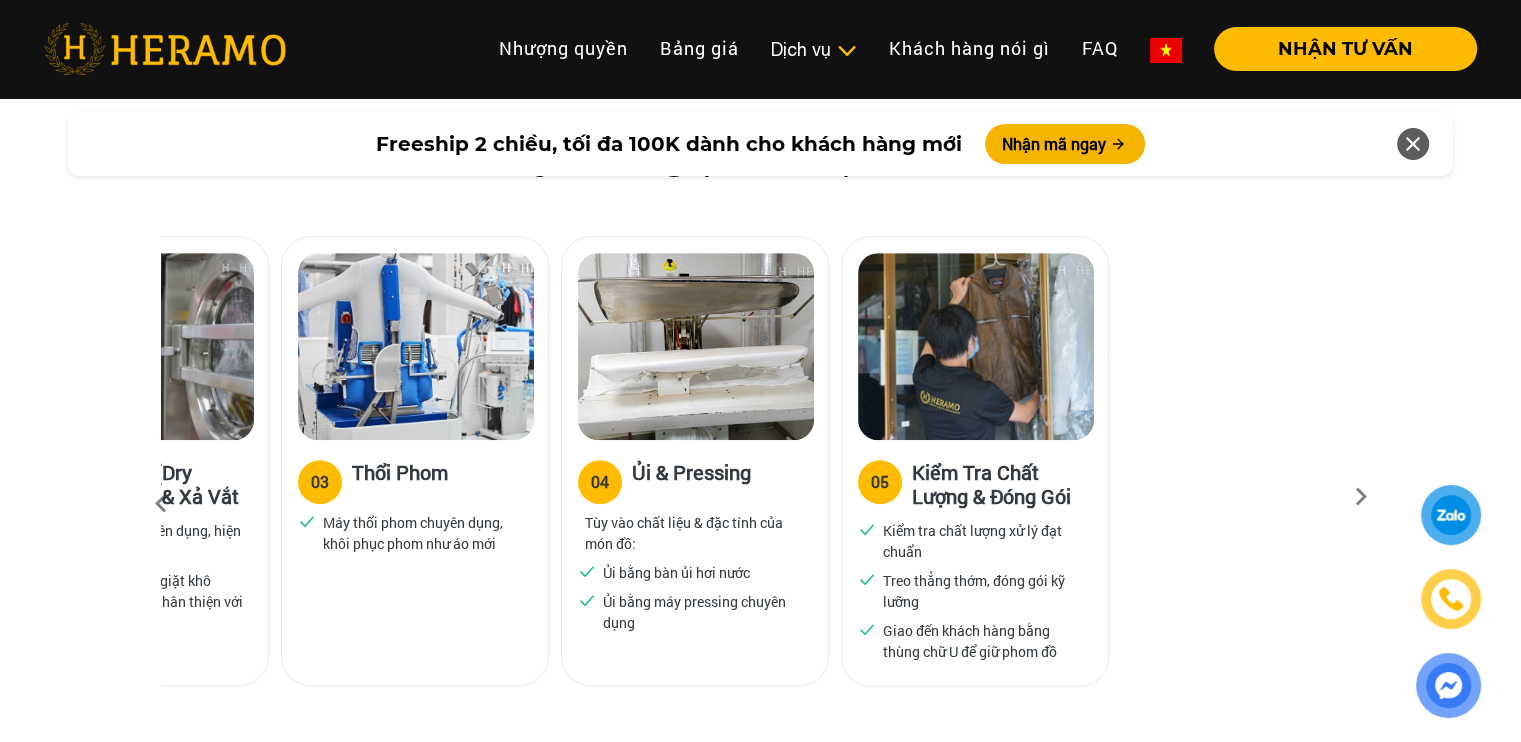 drag, startPoint x: 942, startPoint y: 550, endPoint x: 412, endPoint y: 526, distance: 530.5431 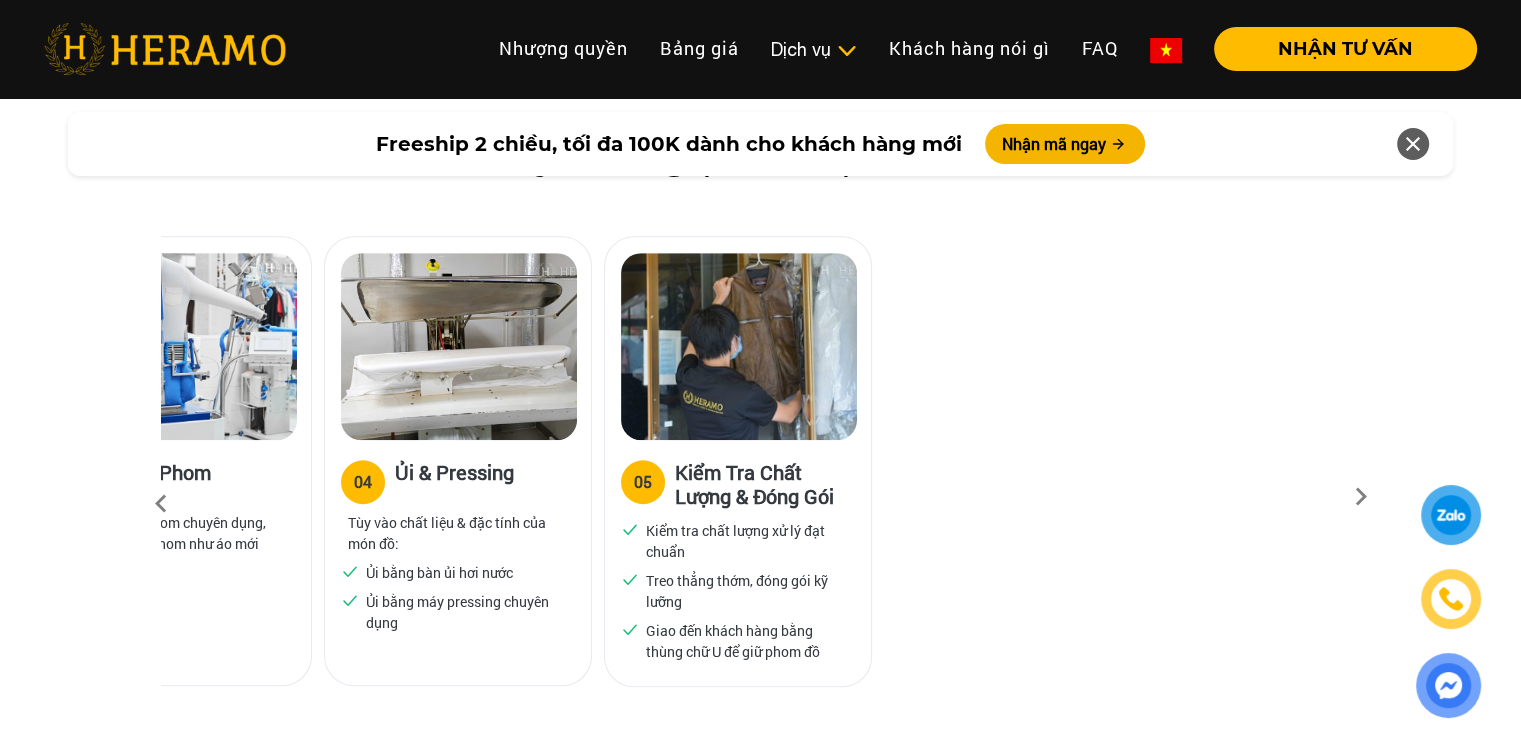 drag, startPoint x: 1060, startPoint y: 551, endPoint x: 674, endPoint y: 562, distance: 386.1567 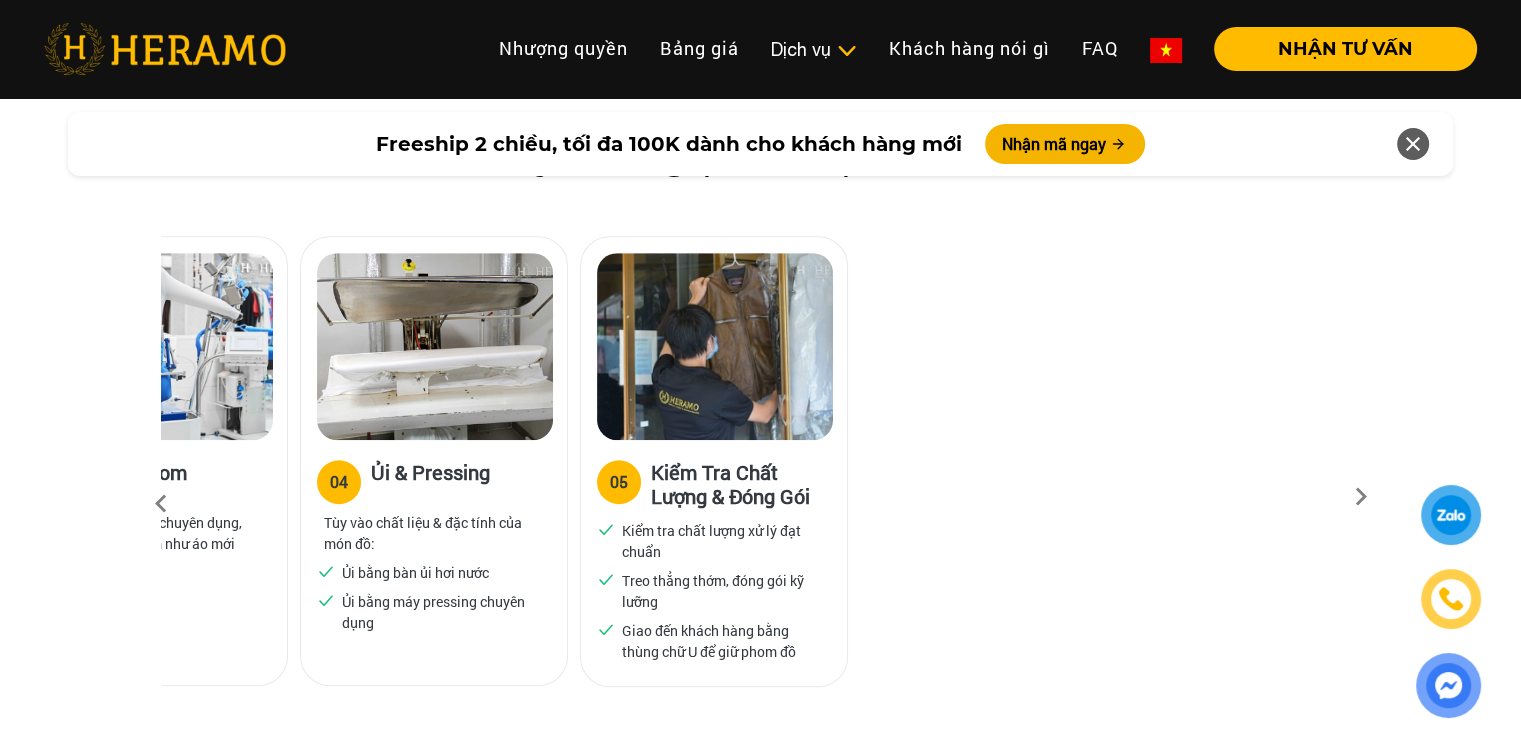 drag, startPoint x: 860, startPoint y: 569, endPoint x: 596, endPoint y: 579, distance: 264.18933 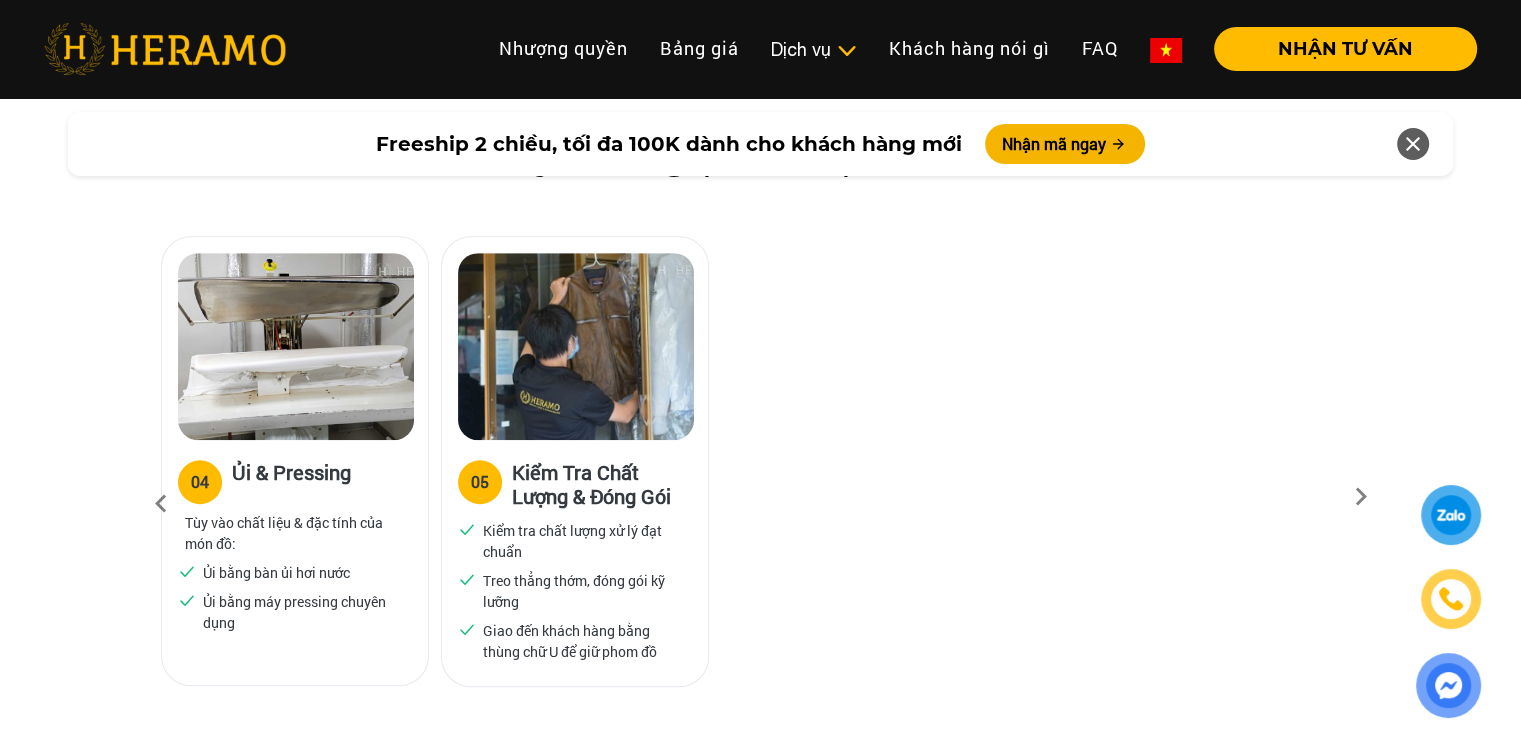 drag, startPoint x: 458, startPoint y: 573, endPoint x: 860, endPoint y: 568, distance: 402.0311 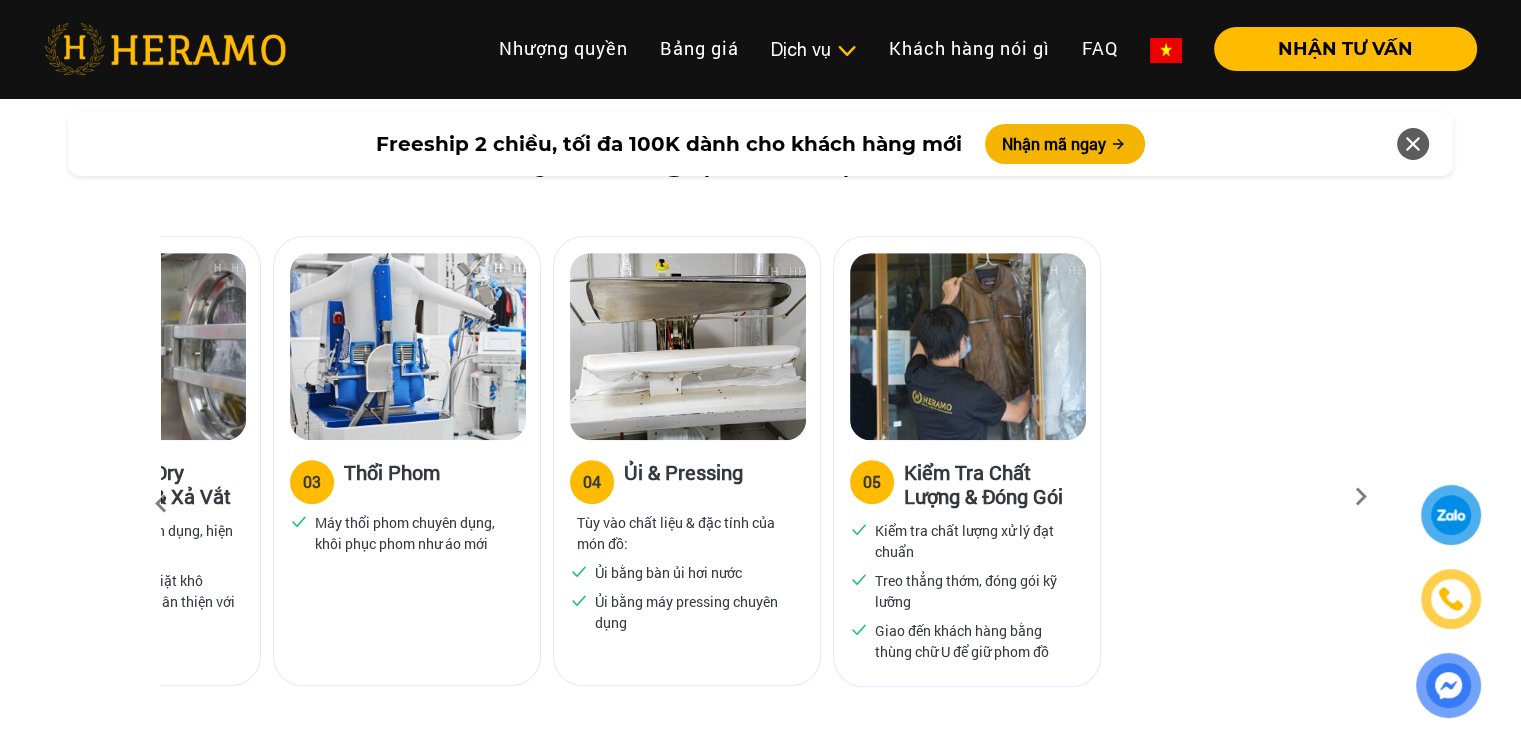 drag, startPoint x: 353, startPoint y: 543, endPoint x: 900, endPoint y: 559, distance: 547.23395 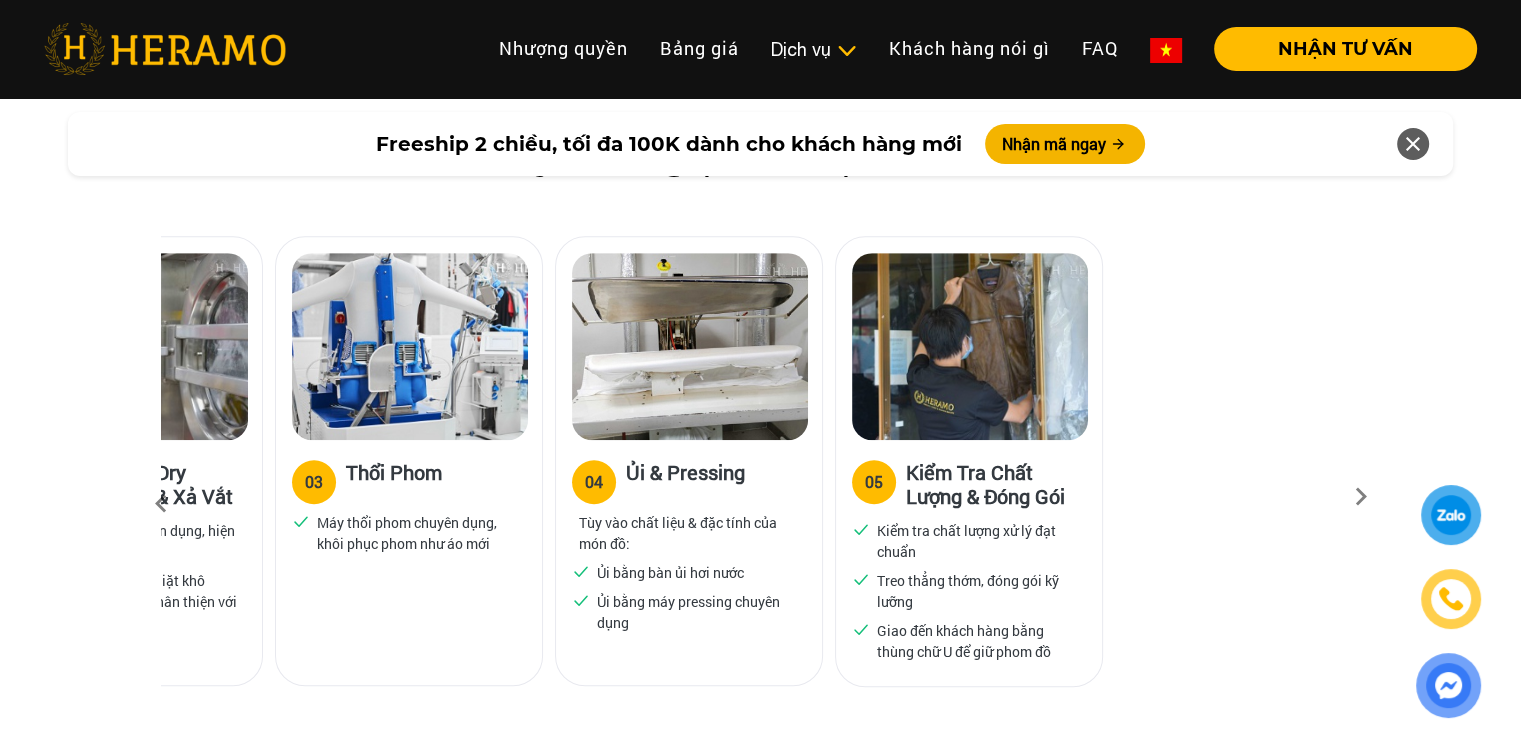 drag, startPoint x: 572, startPoint y: 546, endPoint x: 1016, endPoint y: 545, distance: 444.00113 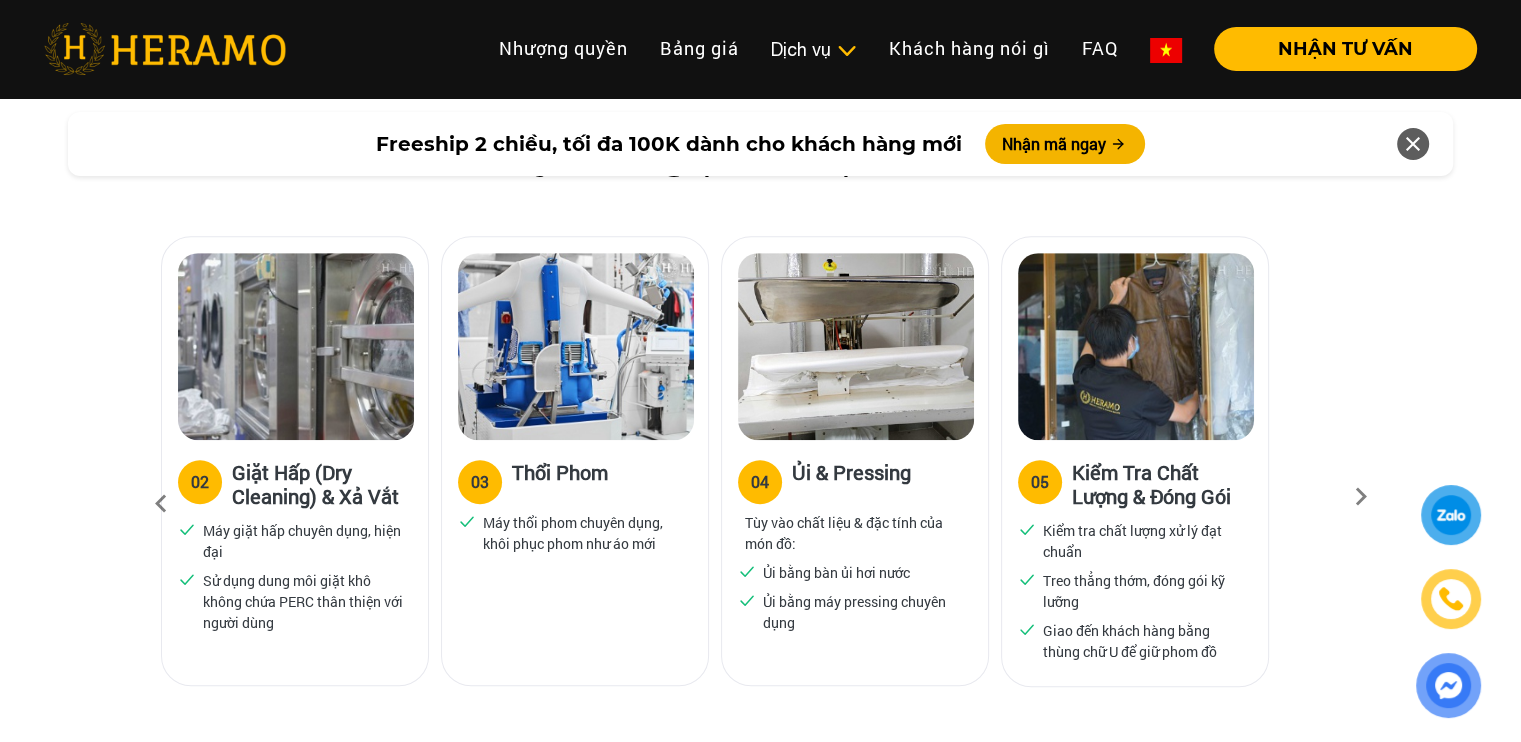 drag, startPoint x: 520, startPoint y: 558, endPoint x: 884, endPoint y: 557, distance: 364.00137 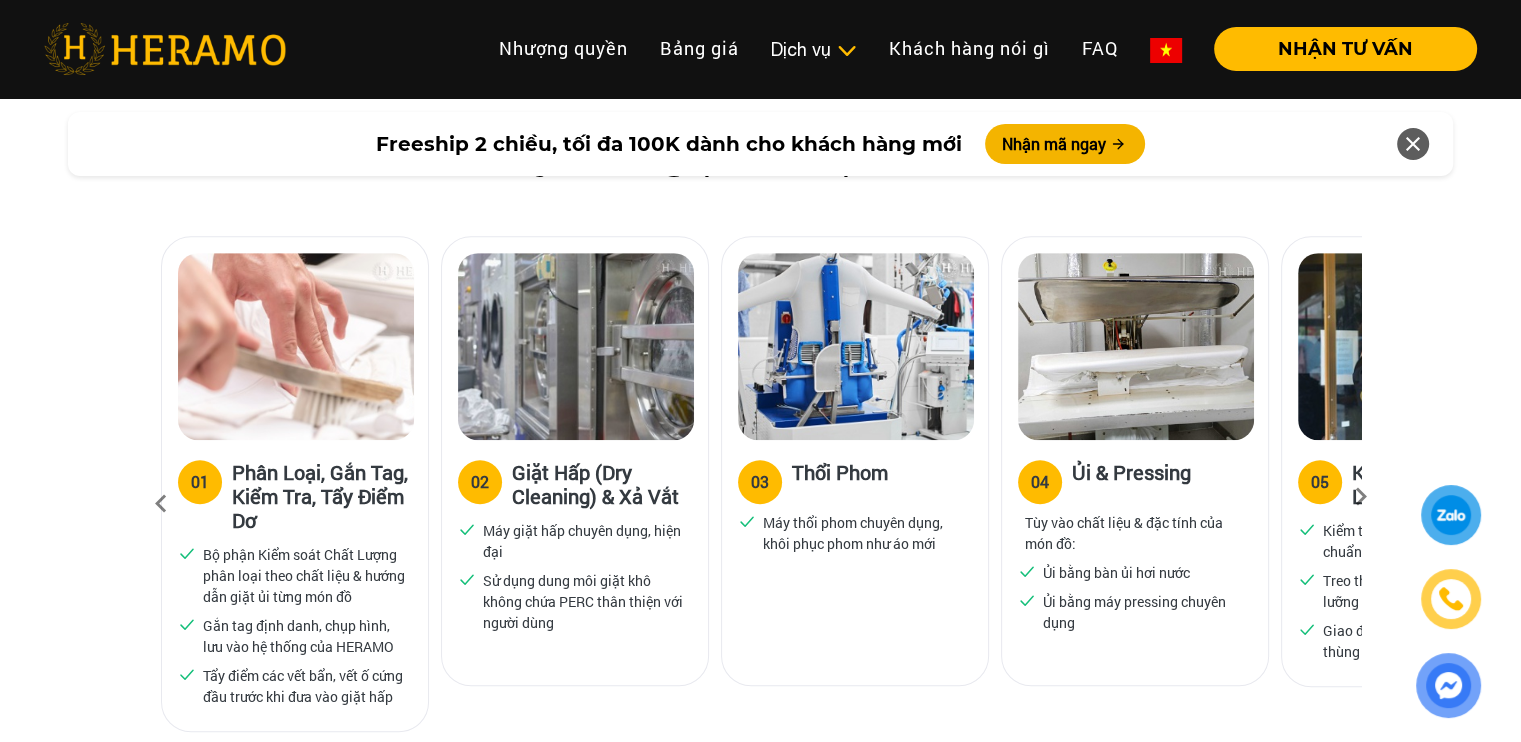 drag, startPoint x: 469, startPoint y: 535, endPoint x: 582, endPoint y: 530, distance: 113.110565 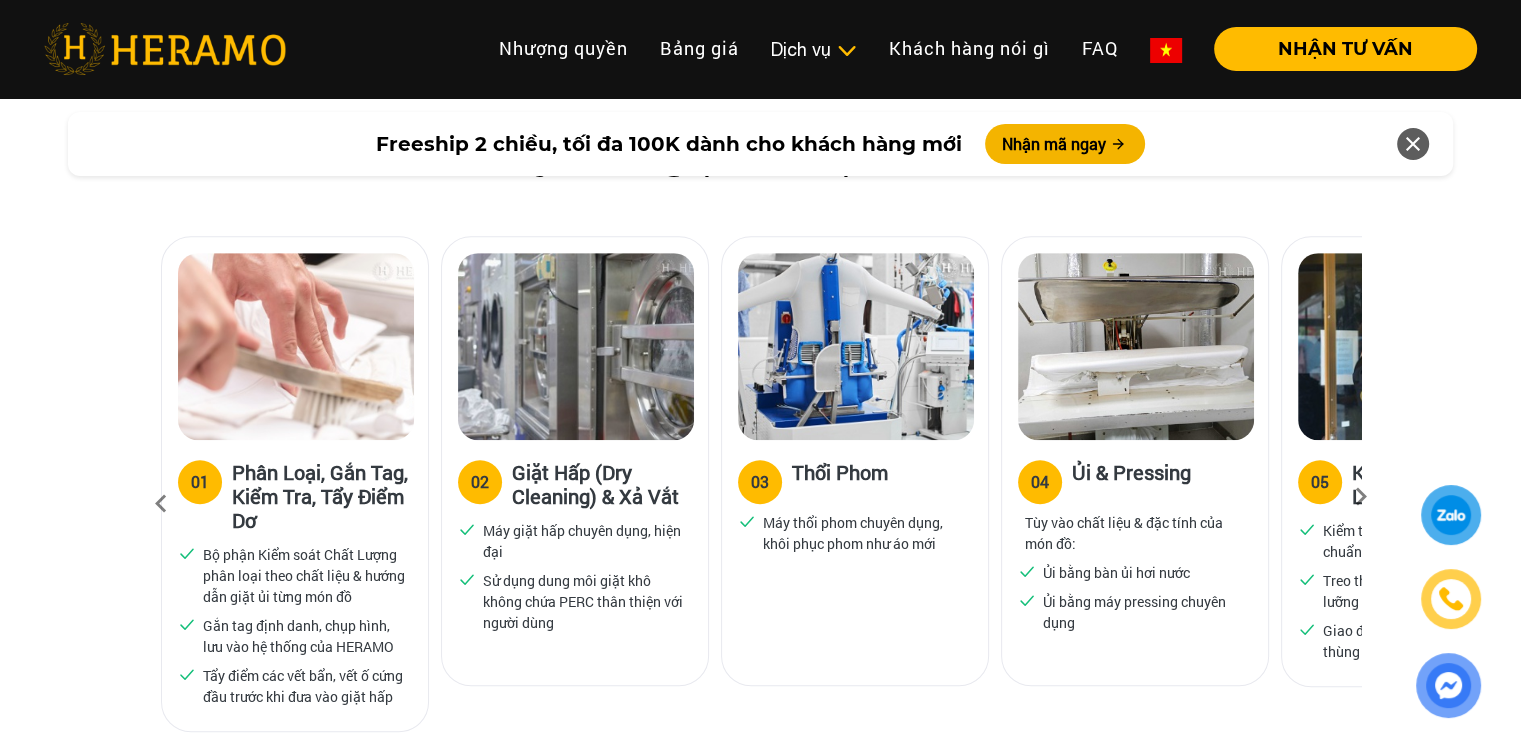drag, startPoint x: 396, startPoint y: 685, endPoint x: 383, endPoint y: 619, distance: 67.26812 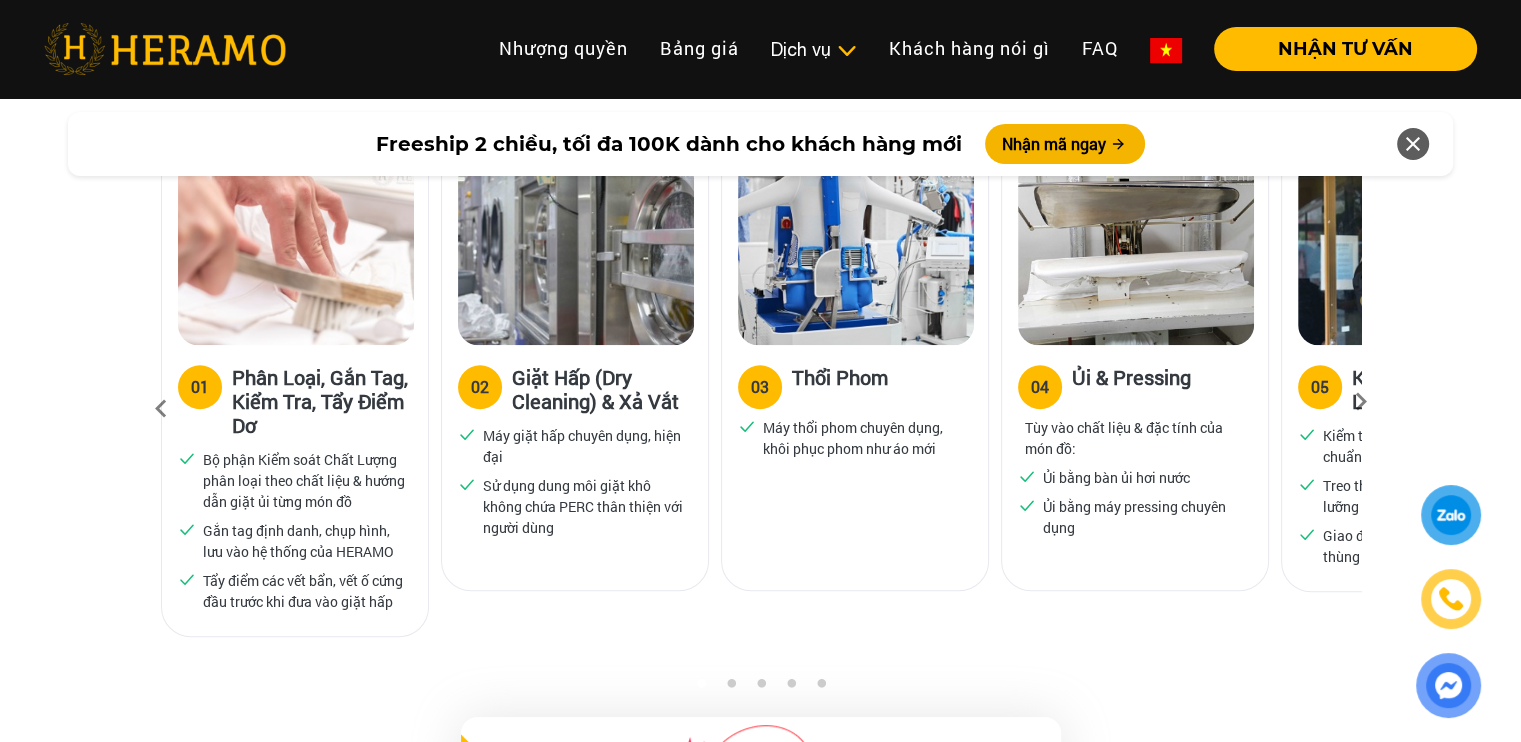 scroll, scrollTop: 1300, scrollLeft: 0, axis: vertical 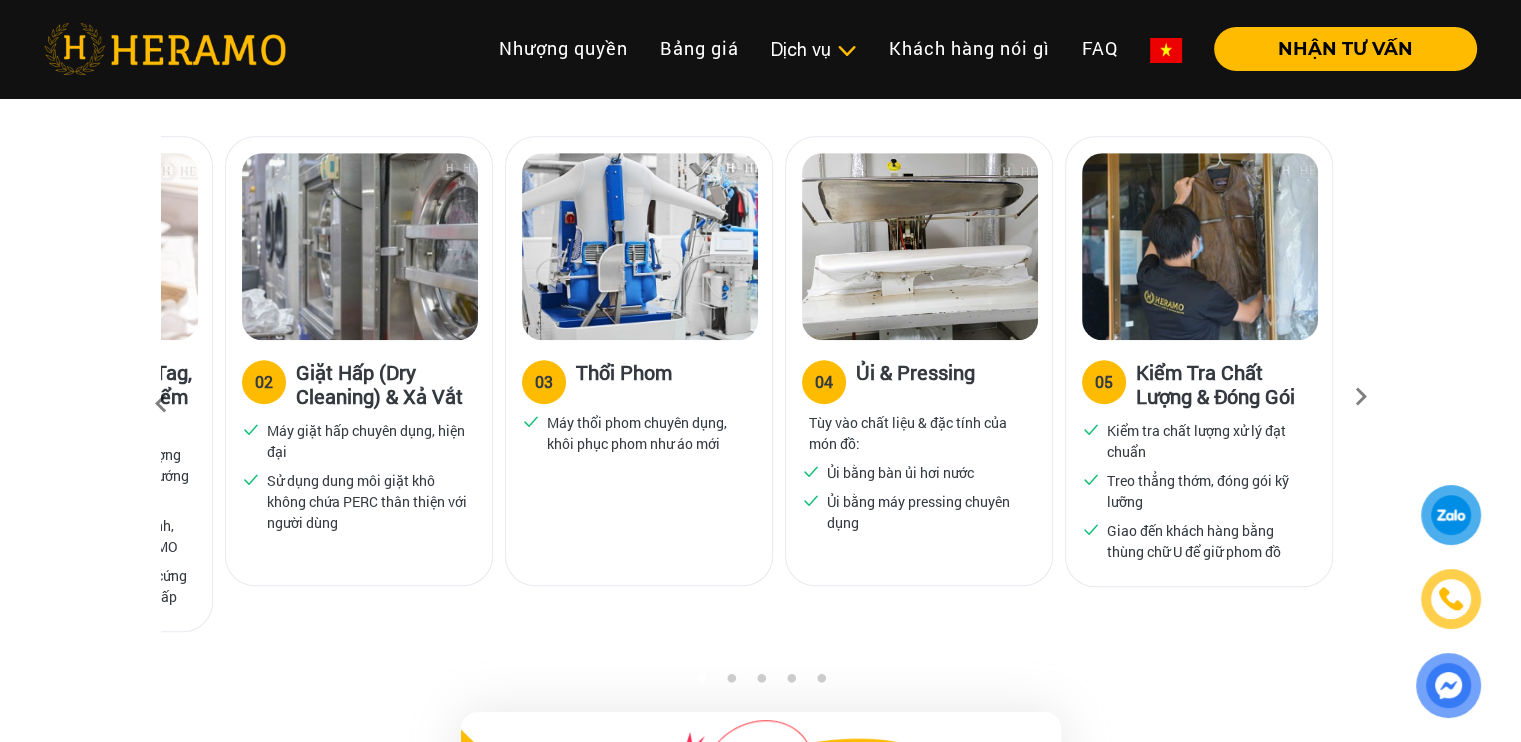 drag, startPoint x: 936, startPoint y: 514, endPoint x: 720, endPoint y: 508, distance: 216.08331 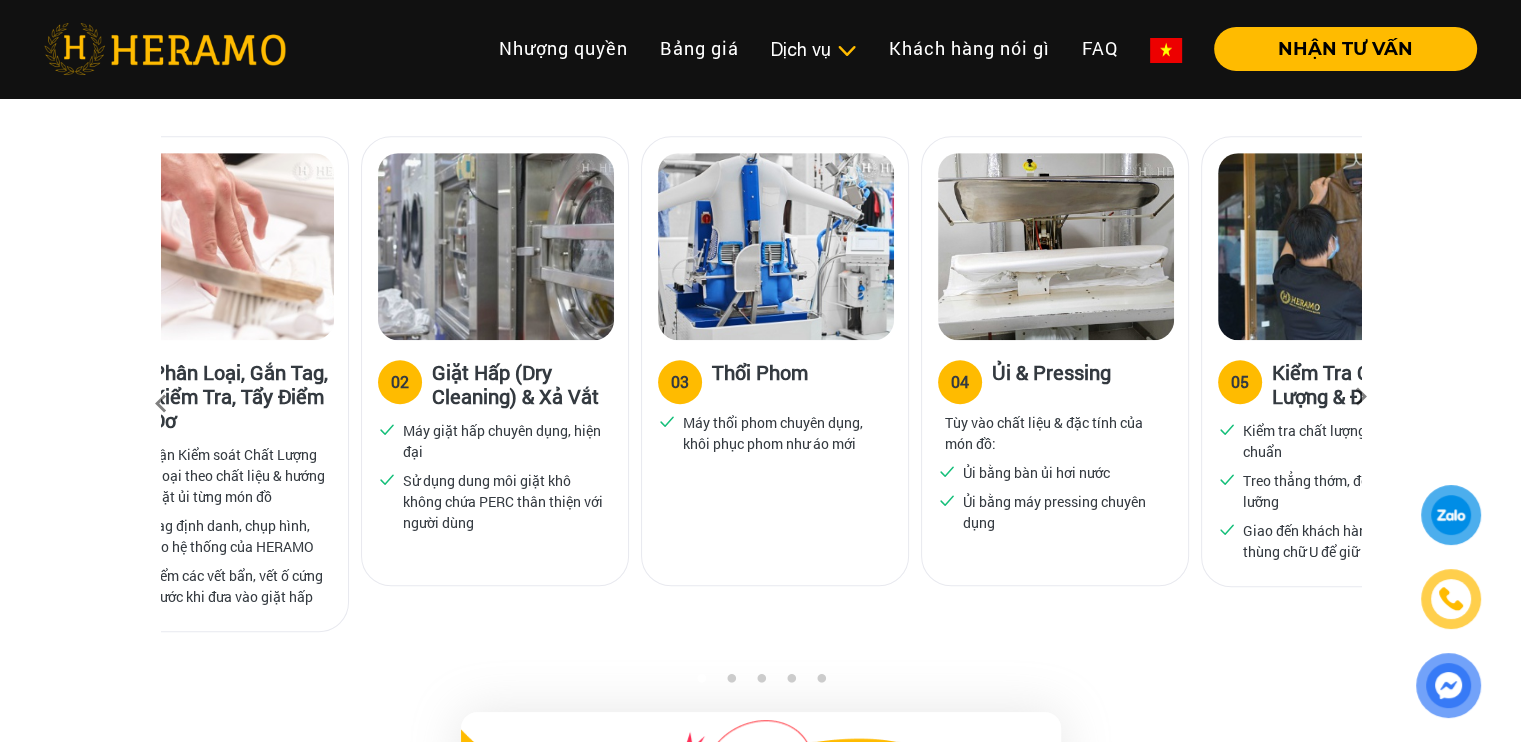drag, startPoint x: 940, startPoint y: 503, endPoint x: 689, endPoint y: 531, distance: 252.55693 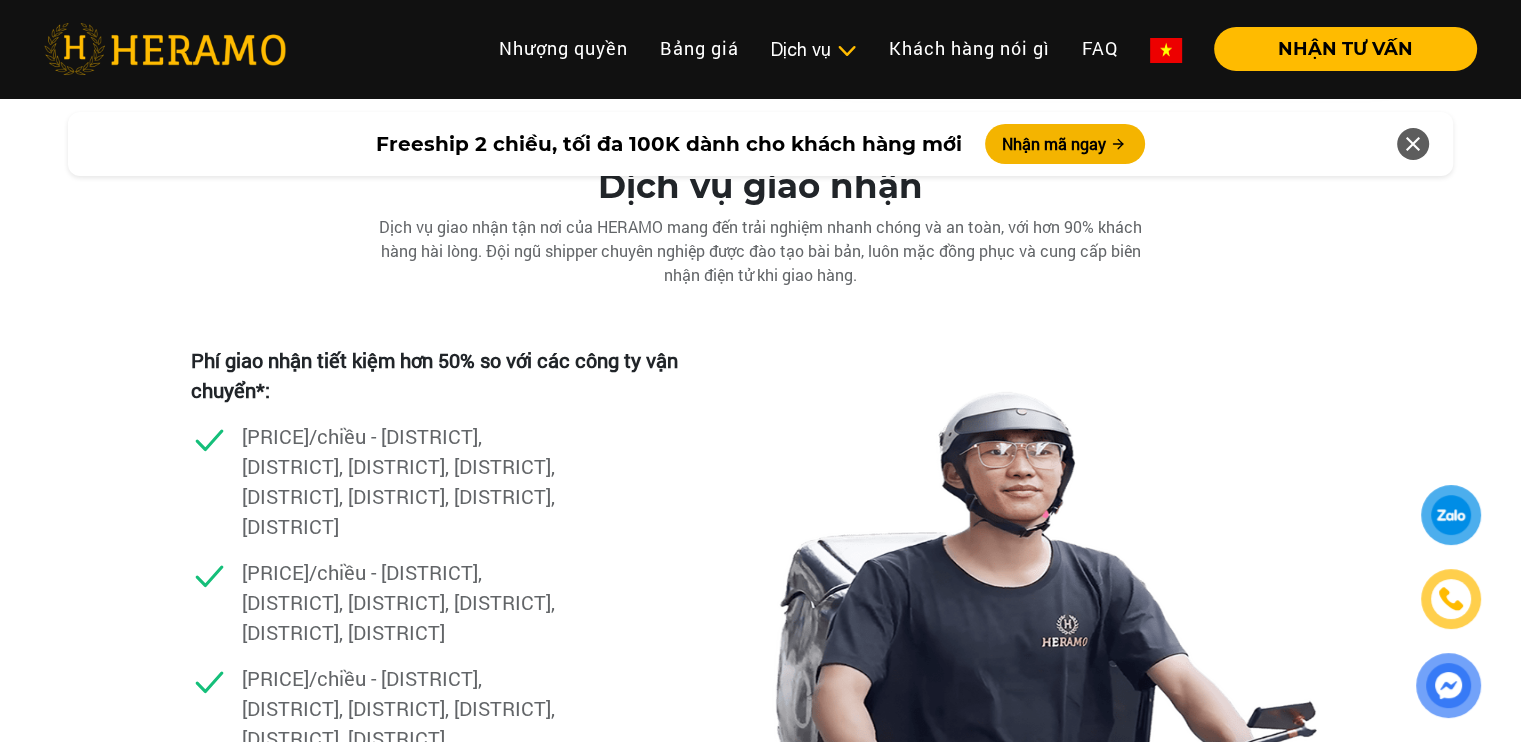 scroll, scrollTop: 5500, scrollLeft: 0, axis: vertical 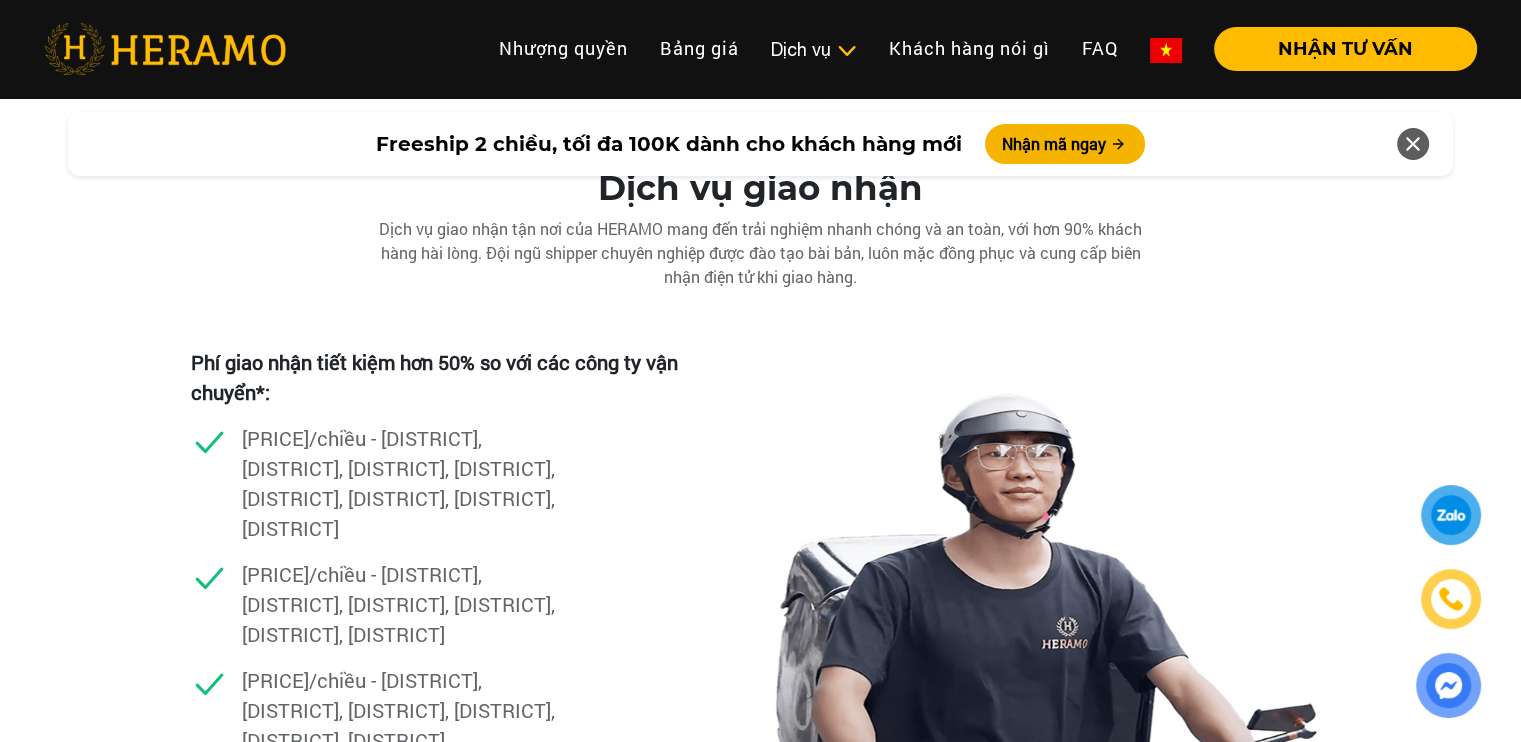 drag, startPoint x: 620, startPoint y: 479, endPoint x: 461, endPoint y: 582, distance: 189.44656 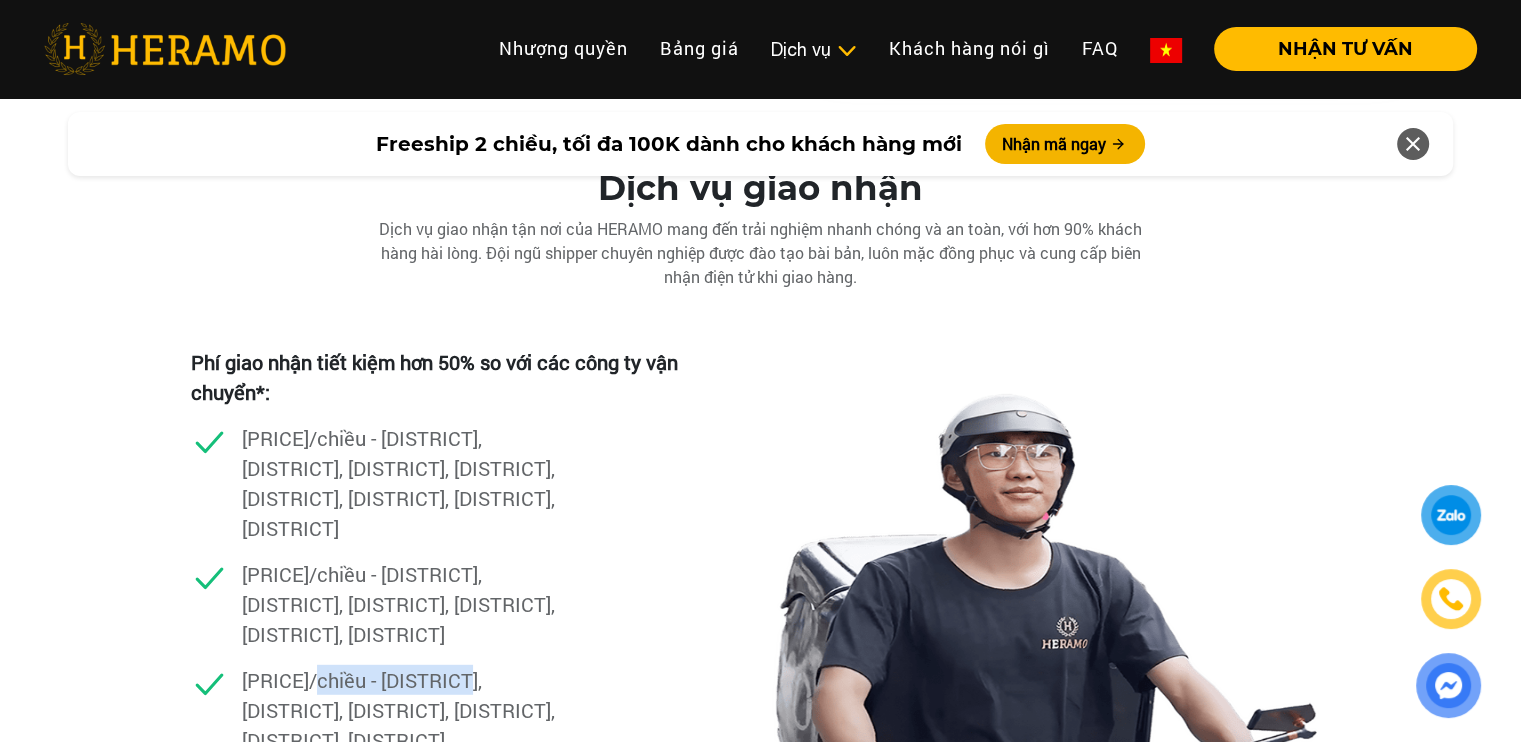 drag, startPoint x: 324, startPoint y: 606, endPoint x: 479, endPoint y: 621, distance: 155.72412 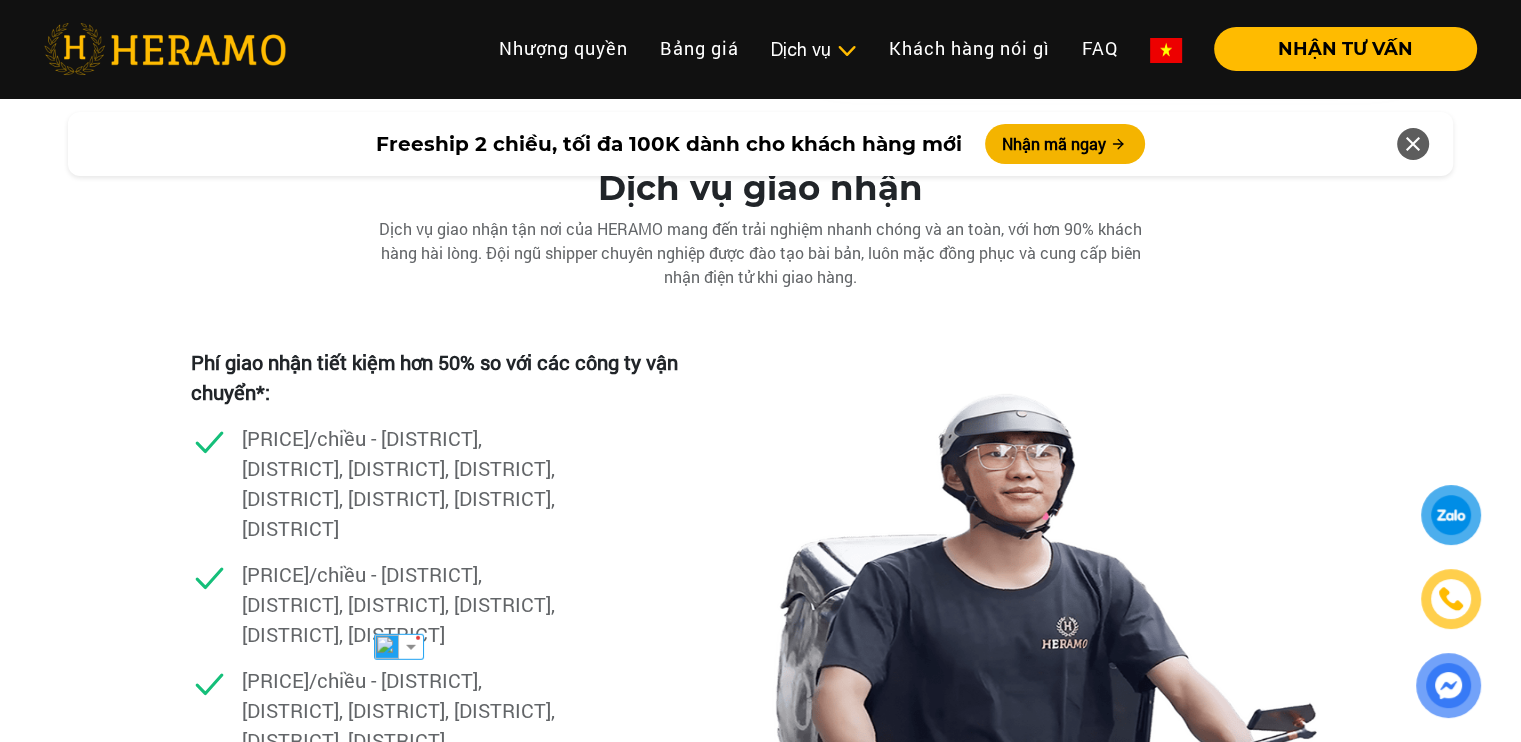 click on "[PRICE]/chiều - [DISTRICT], [DISTRICT], [DISTRICT], [DISTRICT], [DISTRICT], [DISTRICT]" at bounding box center (412, 710) 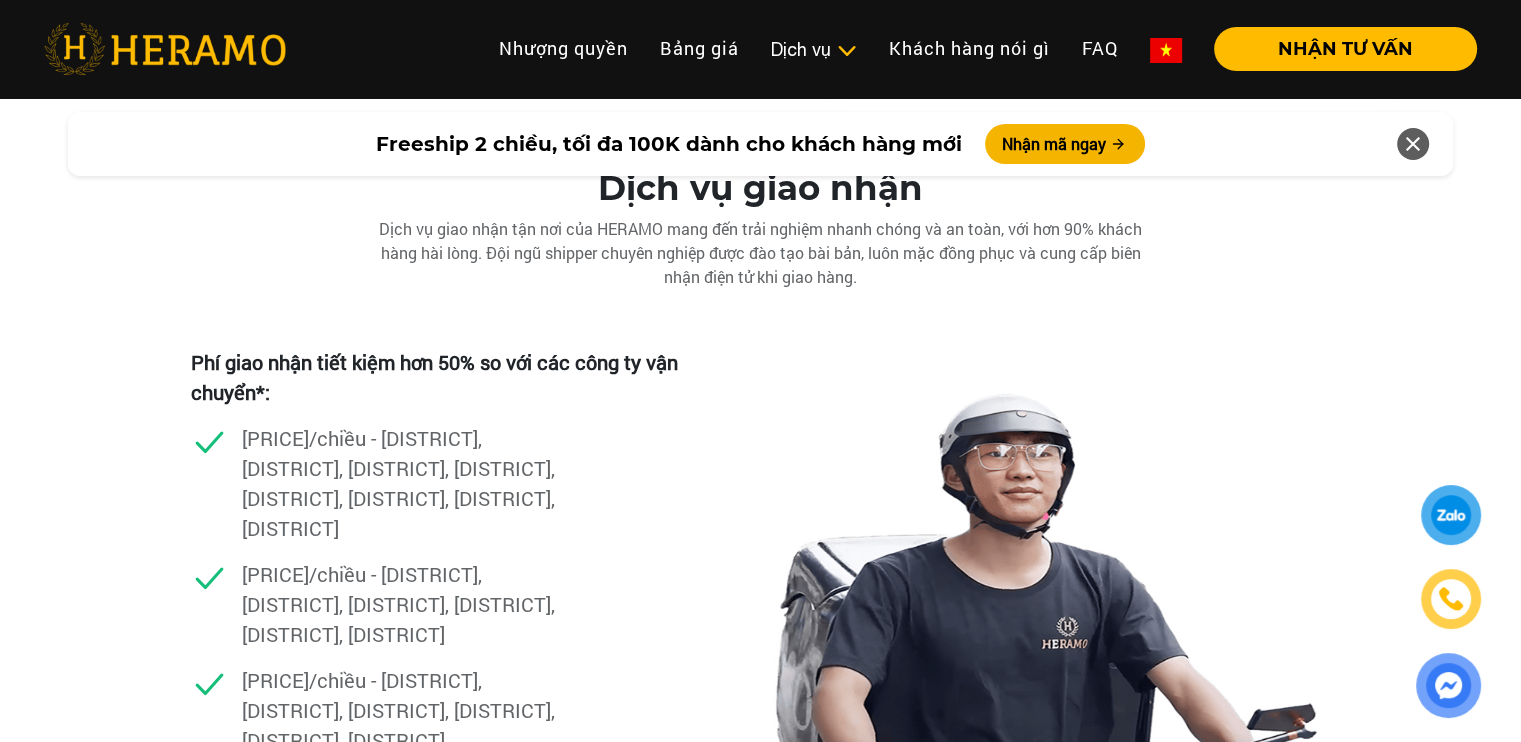 click at bounding box center (165, 49) 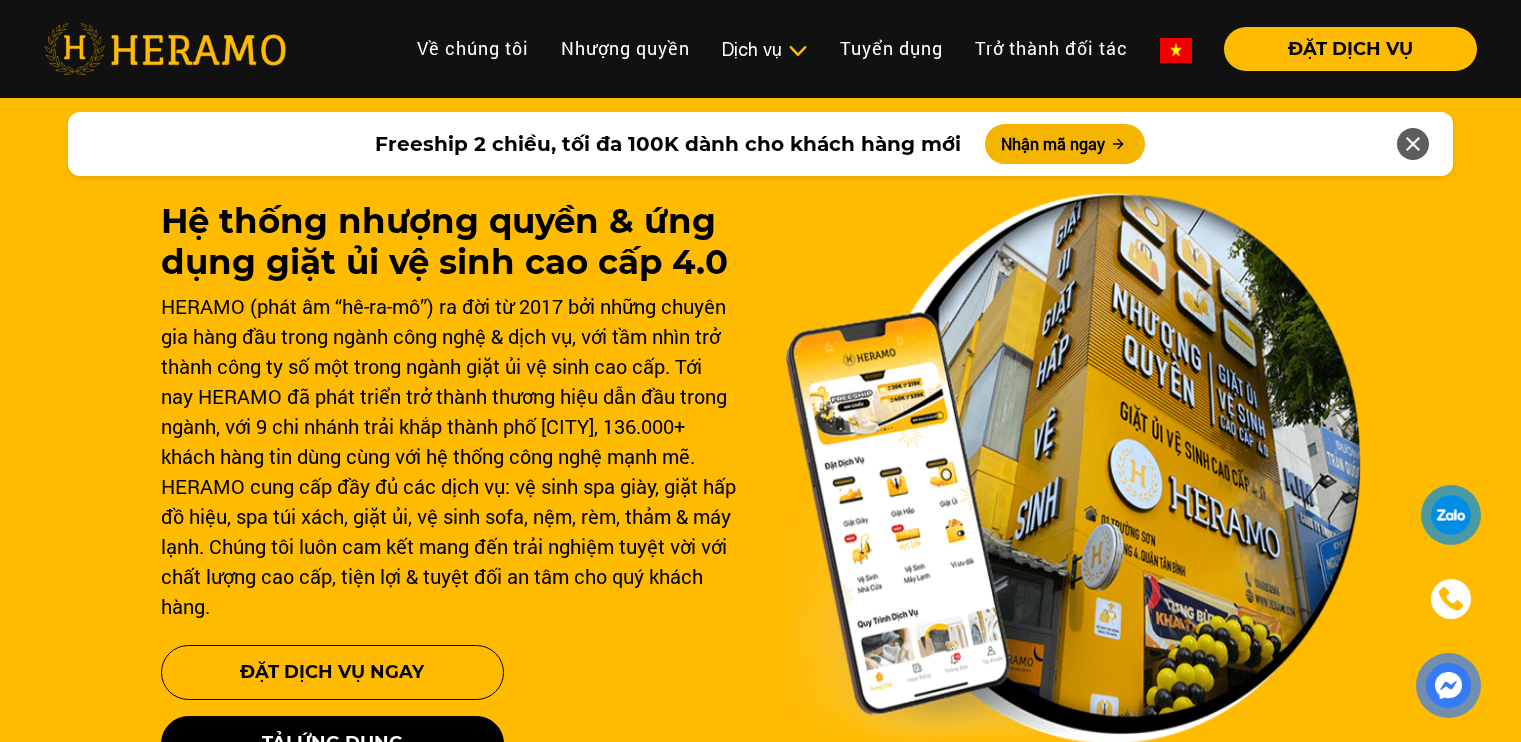 scroll, scrollTop: 0, scrollLeft: 0, axis: both 